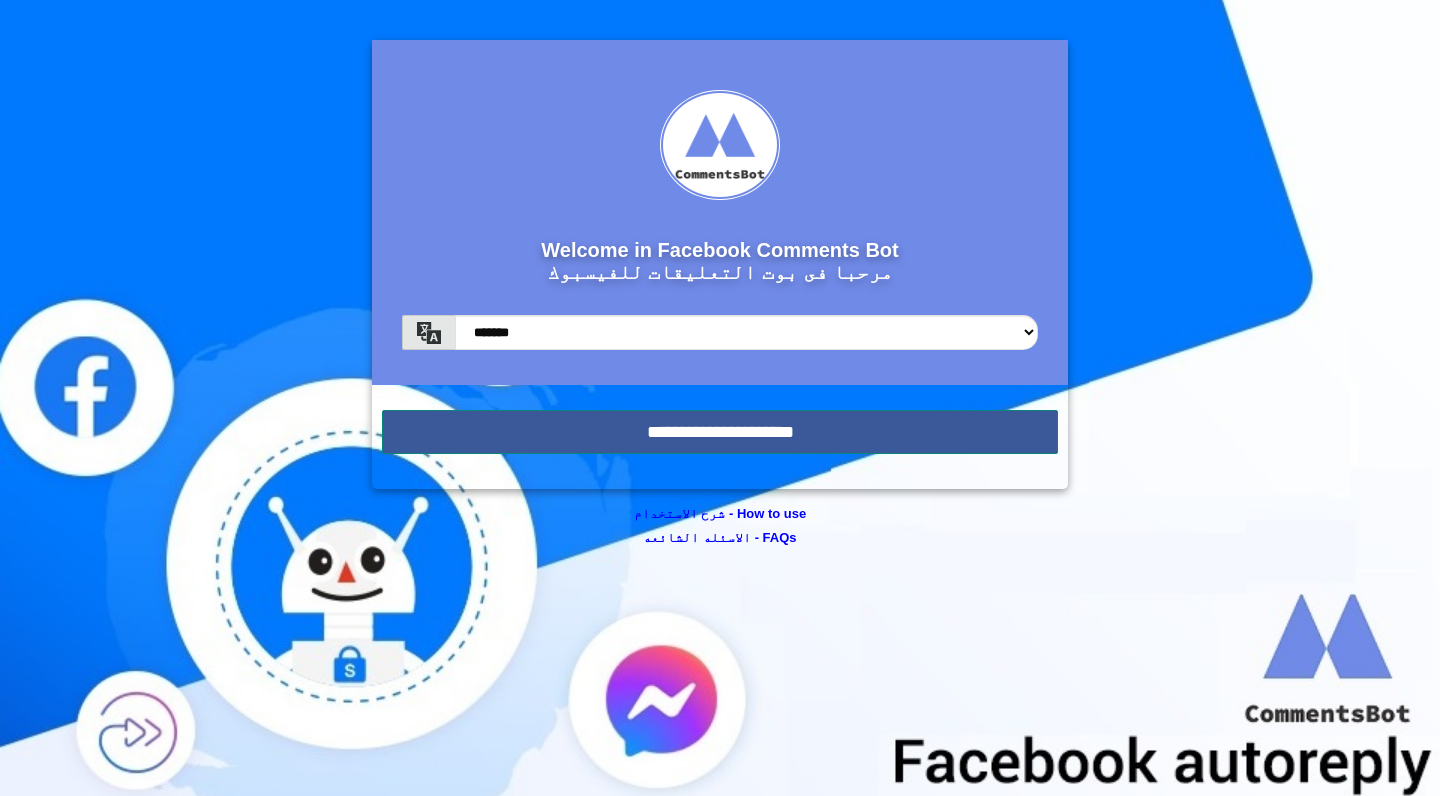 scroll, scrollTop: 0, scrollLeft: 0, axis: both 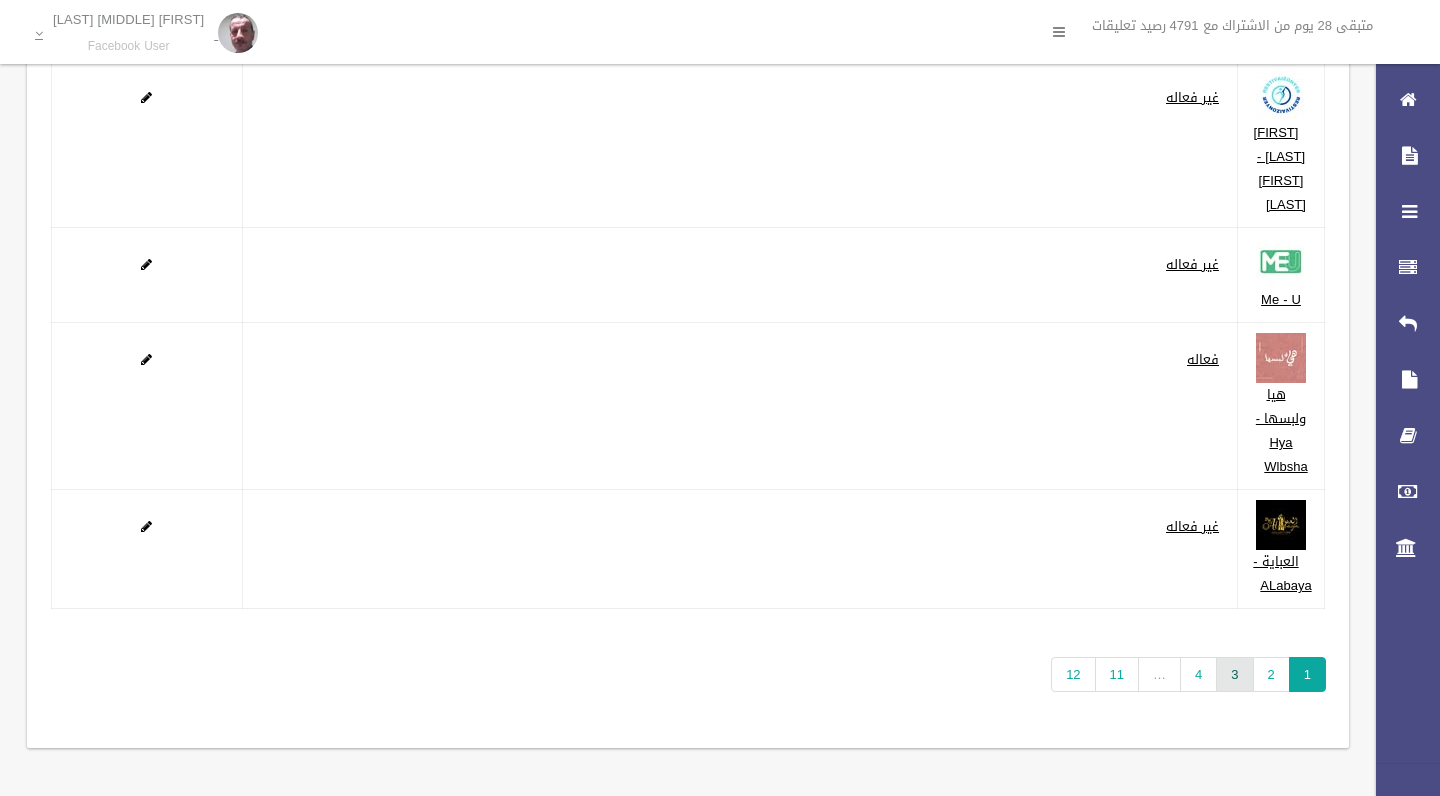 click on "3" at bounding box center [1234, 674] 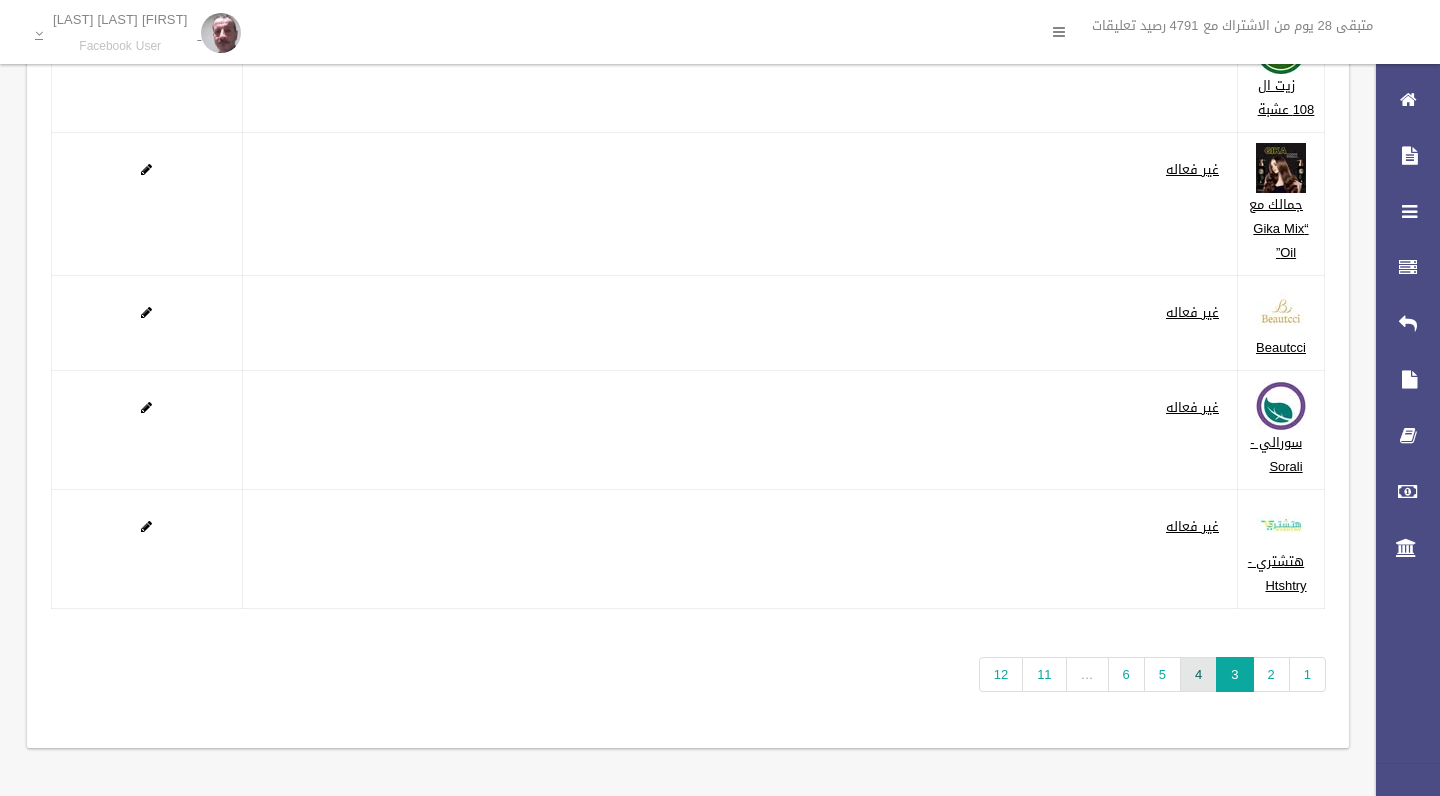 scroll, scrollTop: 233, scrollLeft: 0, axis: vertical 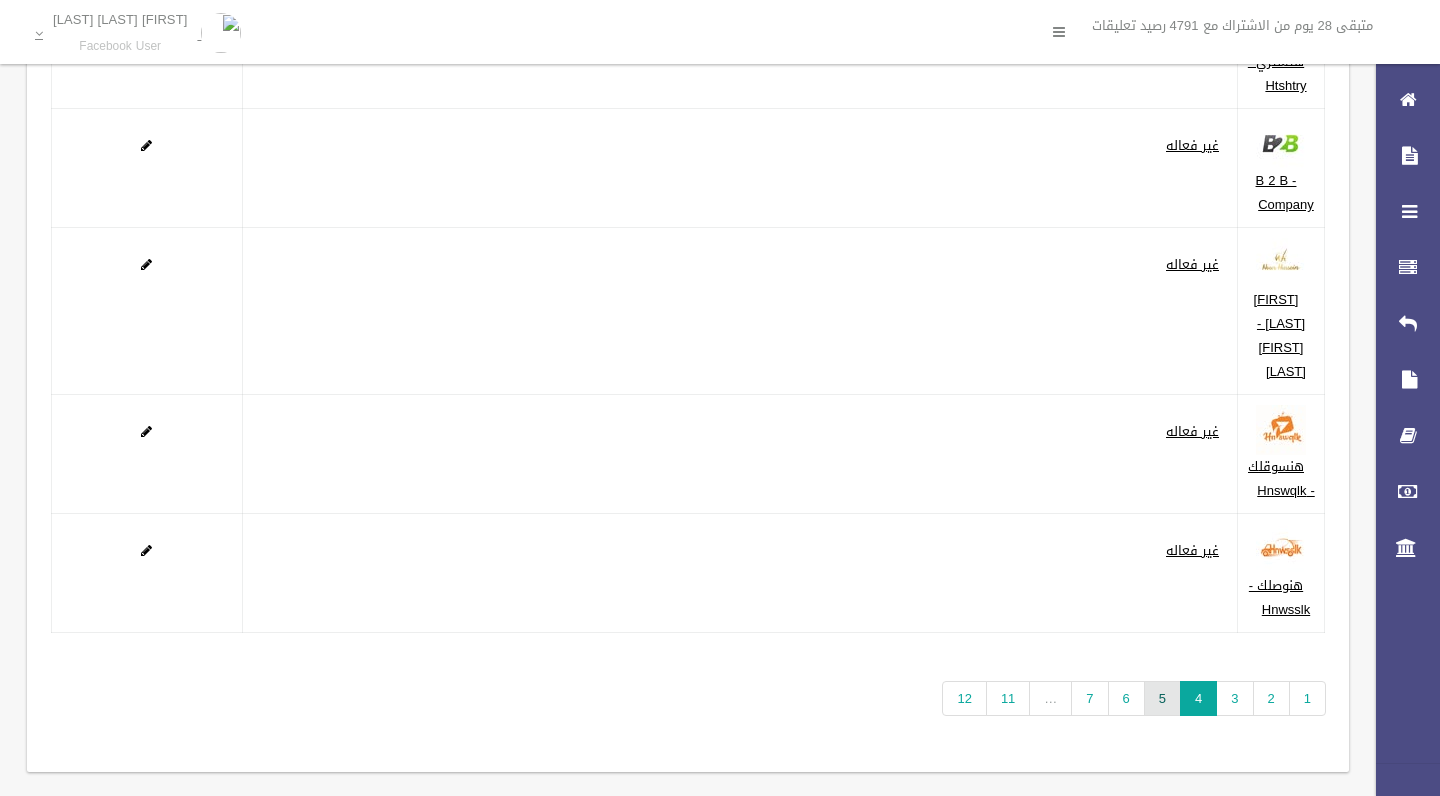 click on "5" at bounding box center (1162, 698) 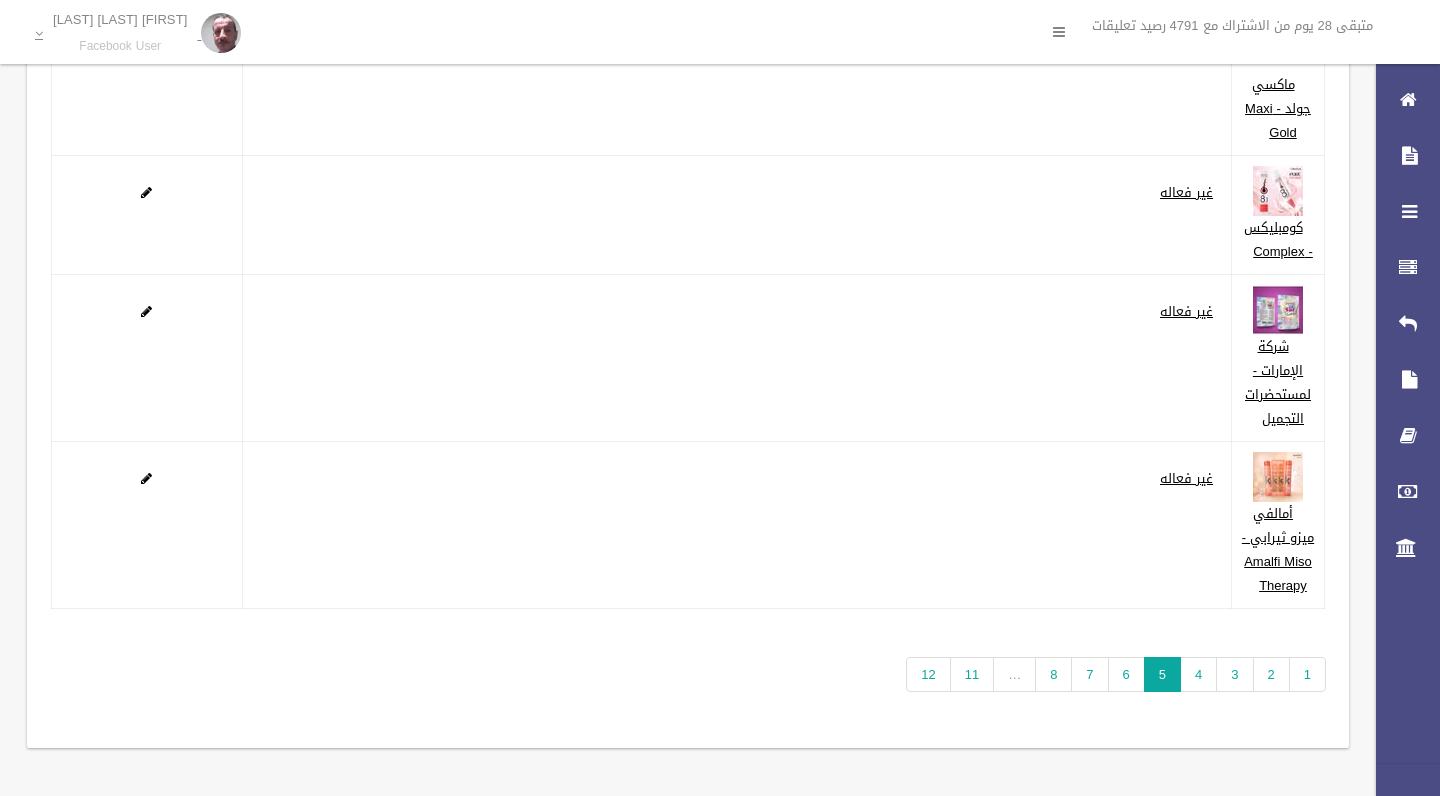scroll, scrollTop: 377, scrollLeft: 0, axis: vertical 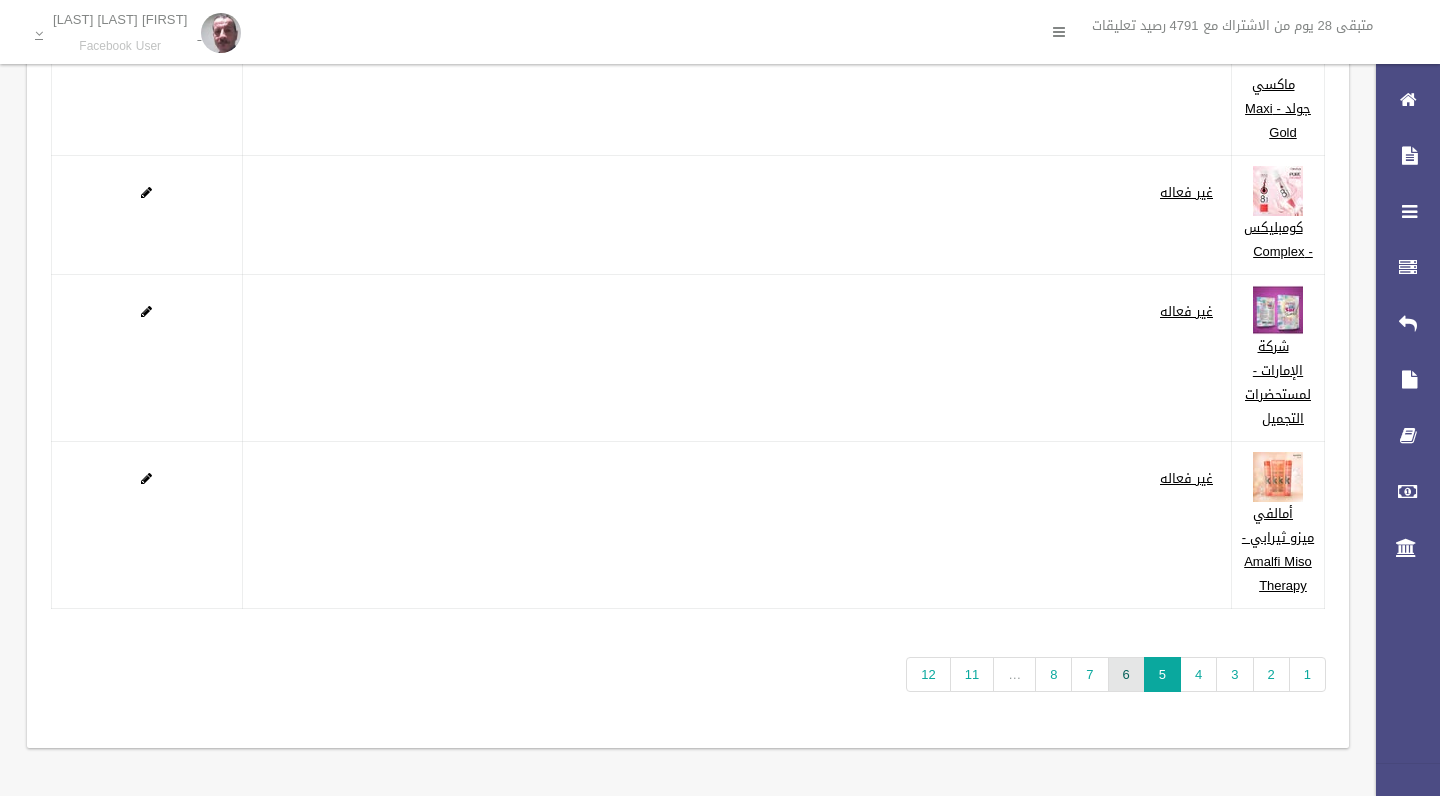 click on "6" at bounding box center [1126, 674] 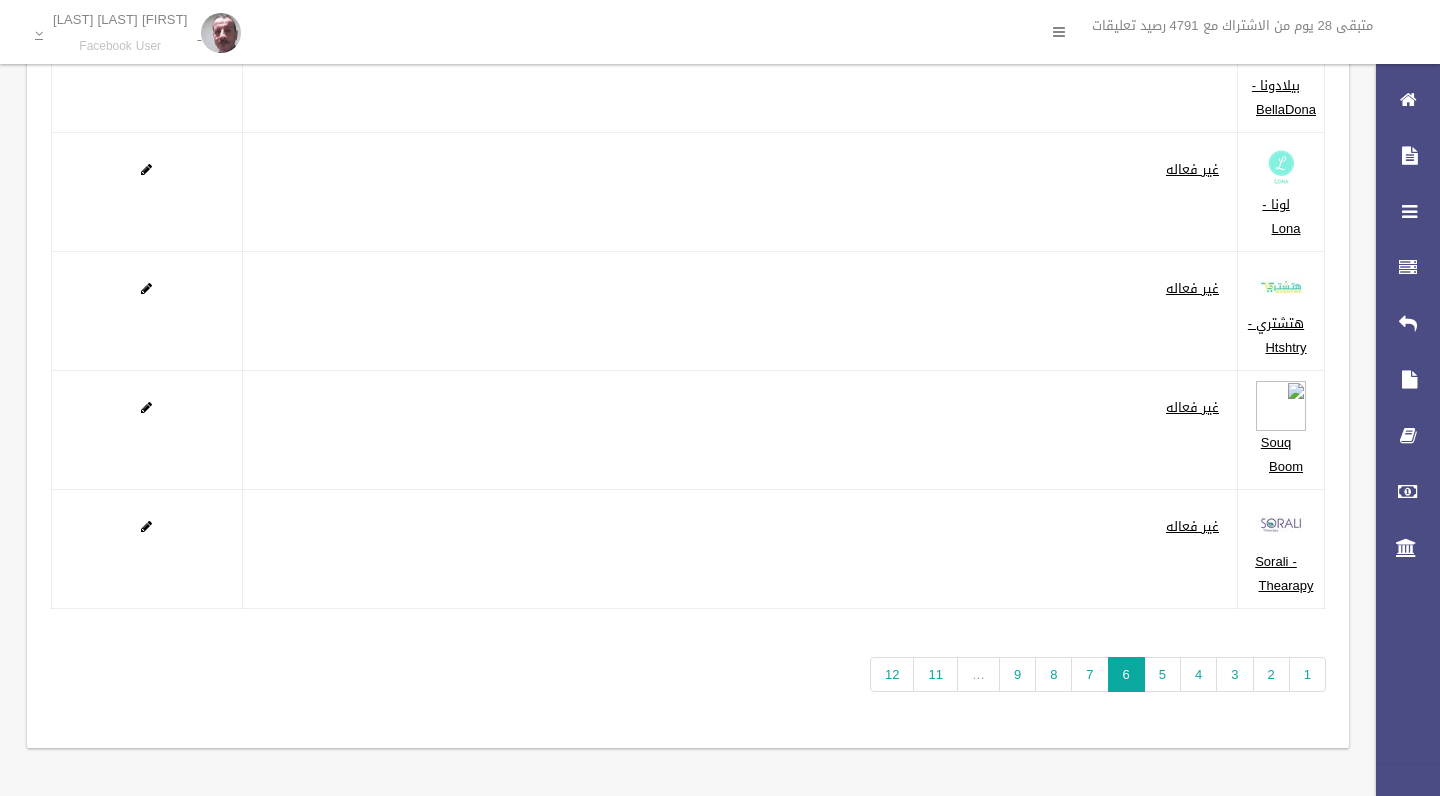 scroll, scrollTop: 233, scrollLeft: 0, axis: vertical 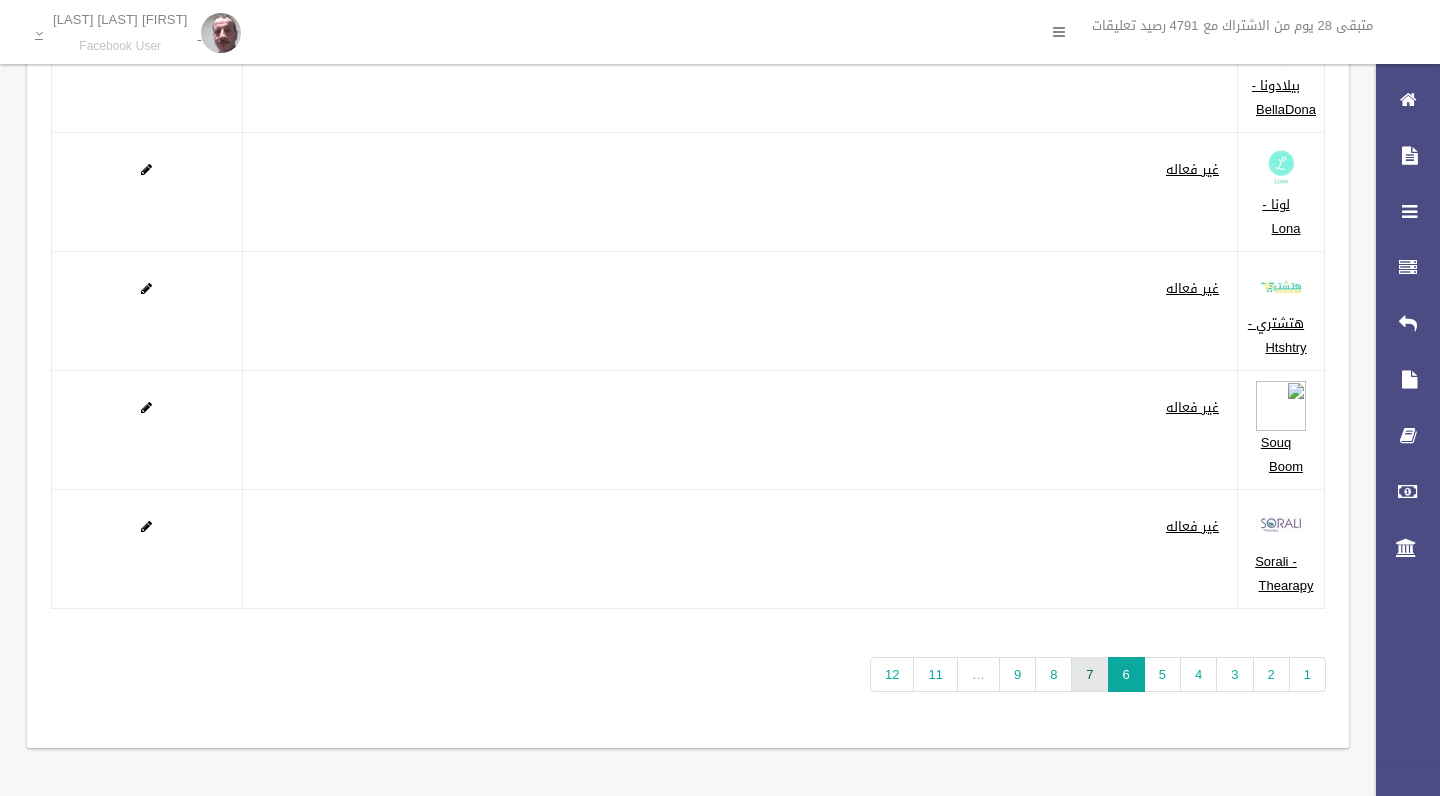 click on "7" at bounding box center (1089, 674) 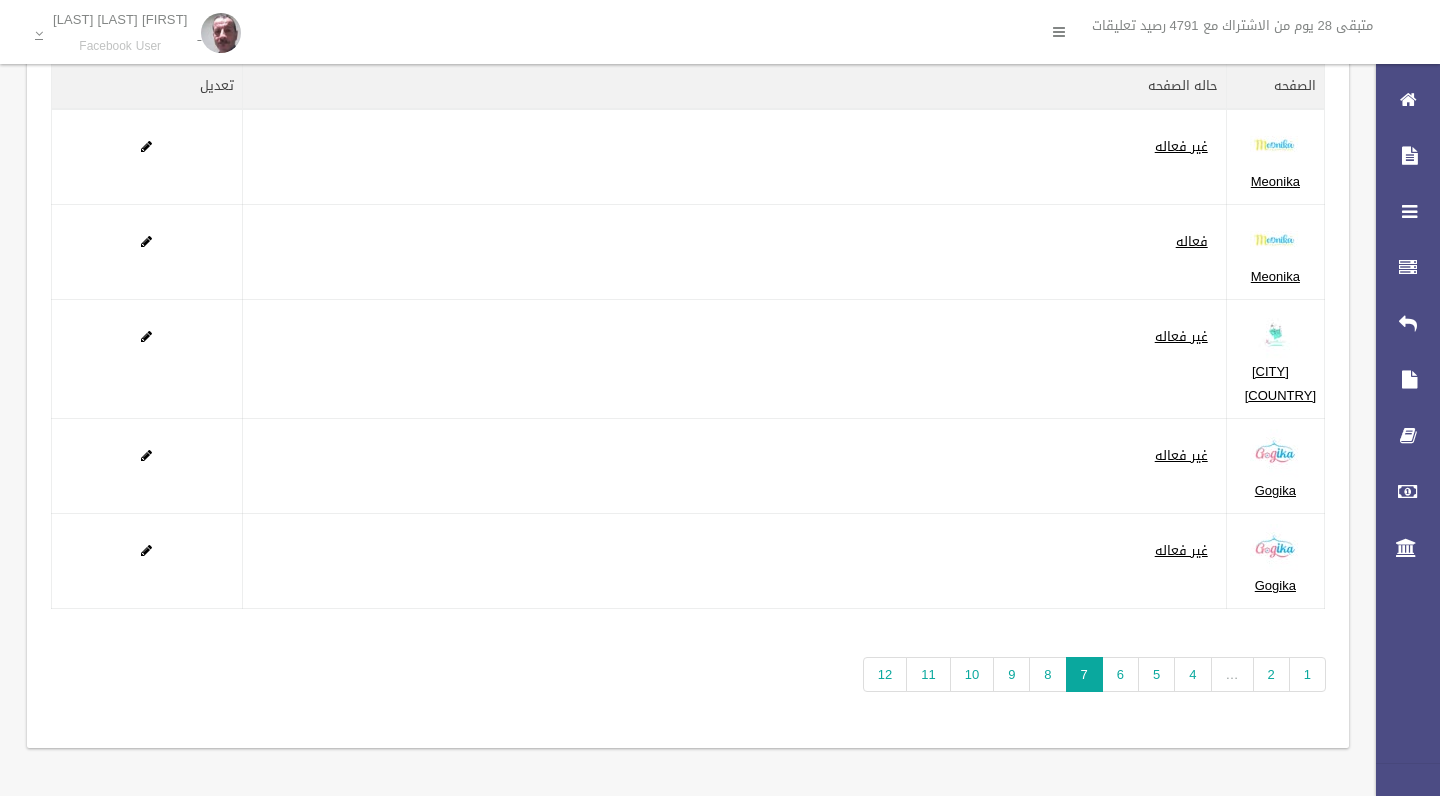 scroll, scrollTop: 137, scrollLeft: 0, axis: vertical 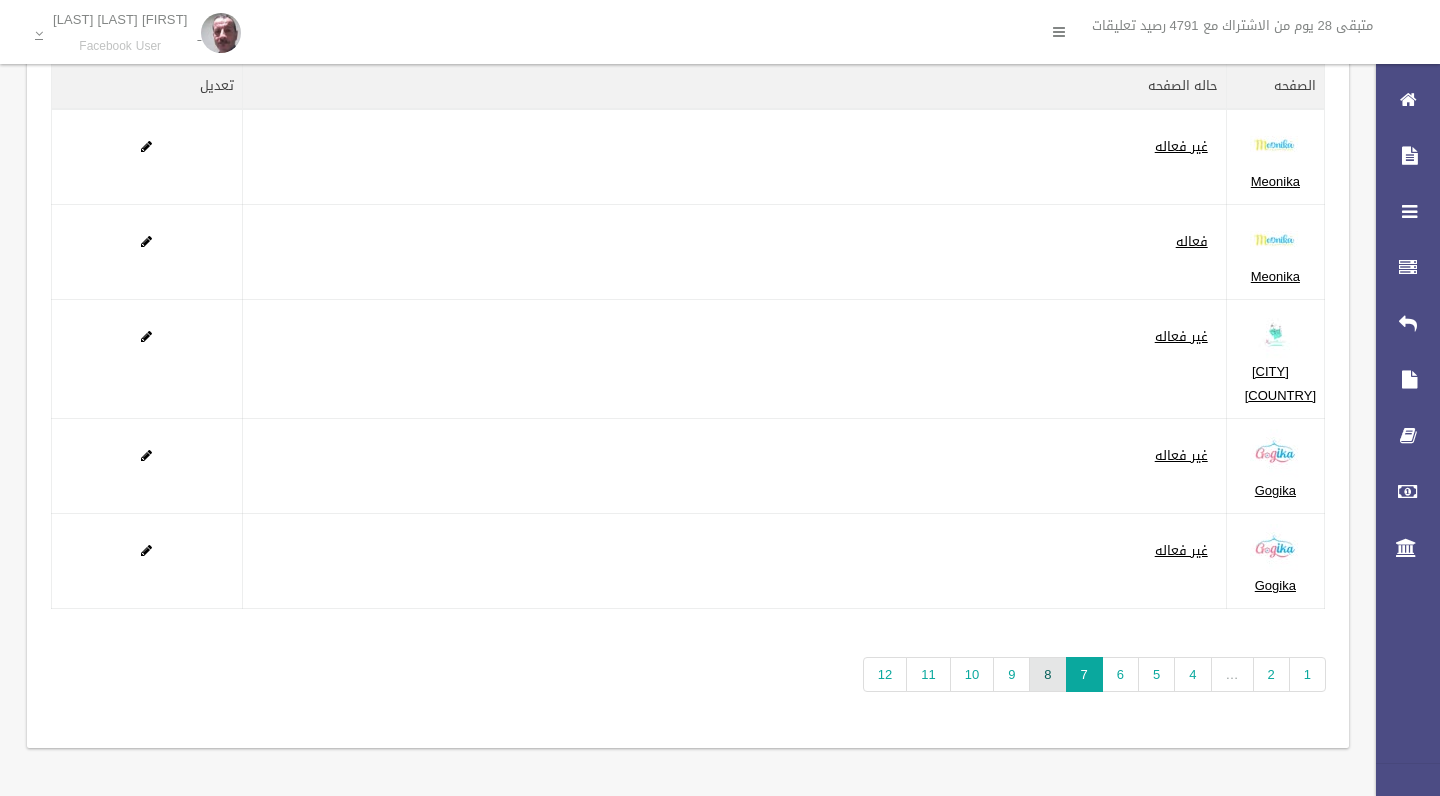 click on "8" at bounding box center [1047, 674] 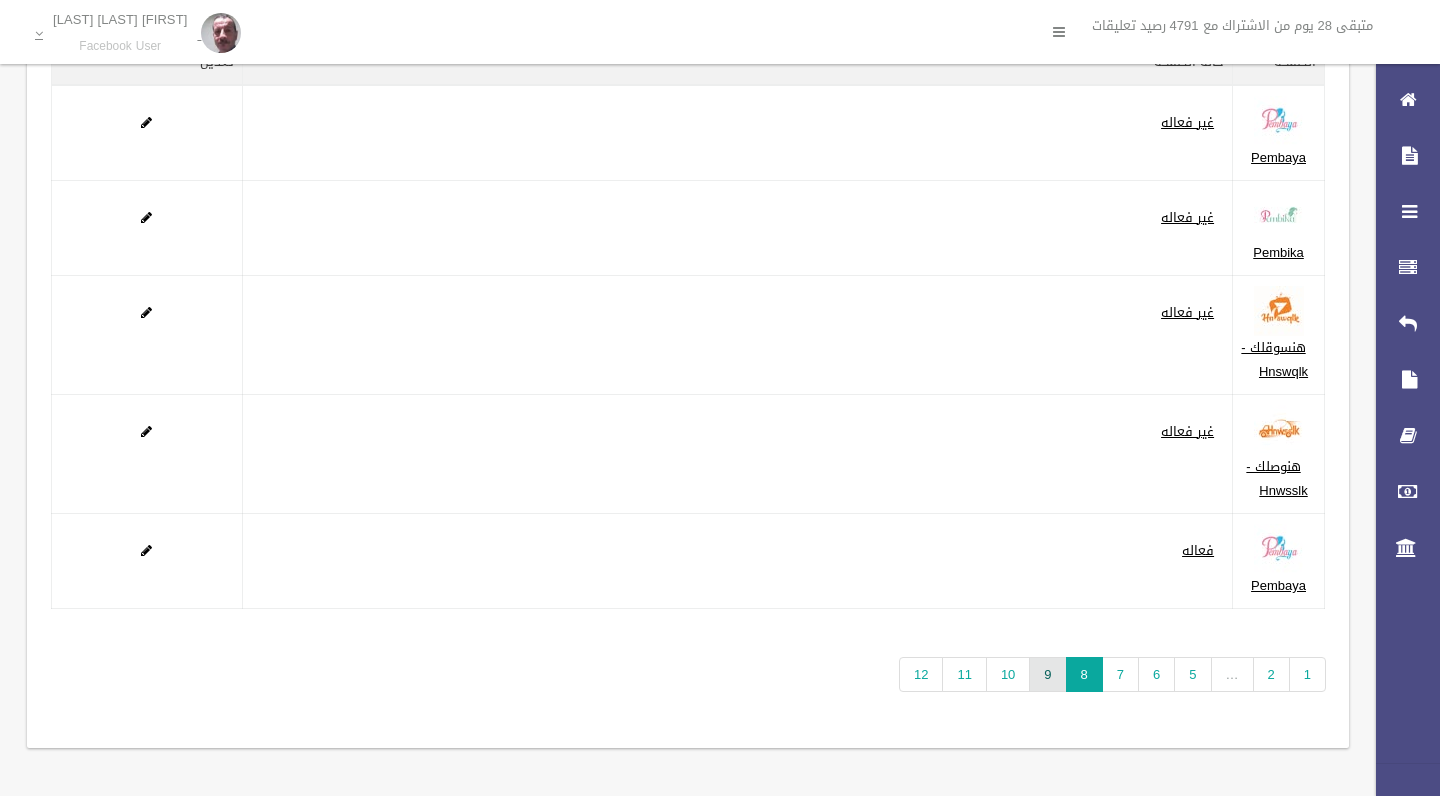 scroll, scrollTop: 161, scrollLeft: 0, axis: vertical 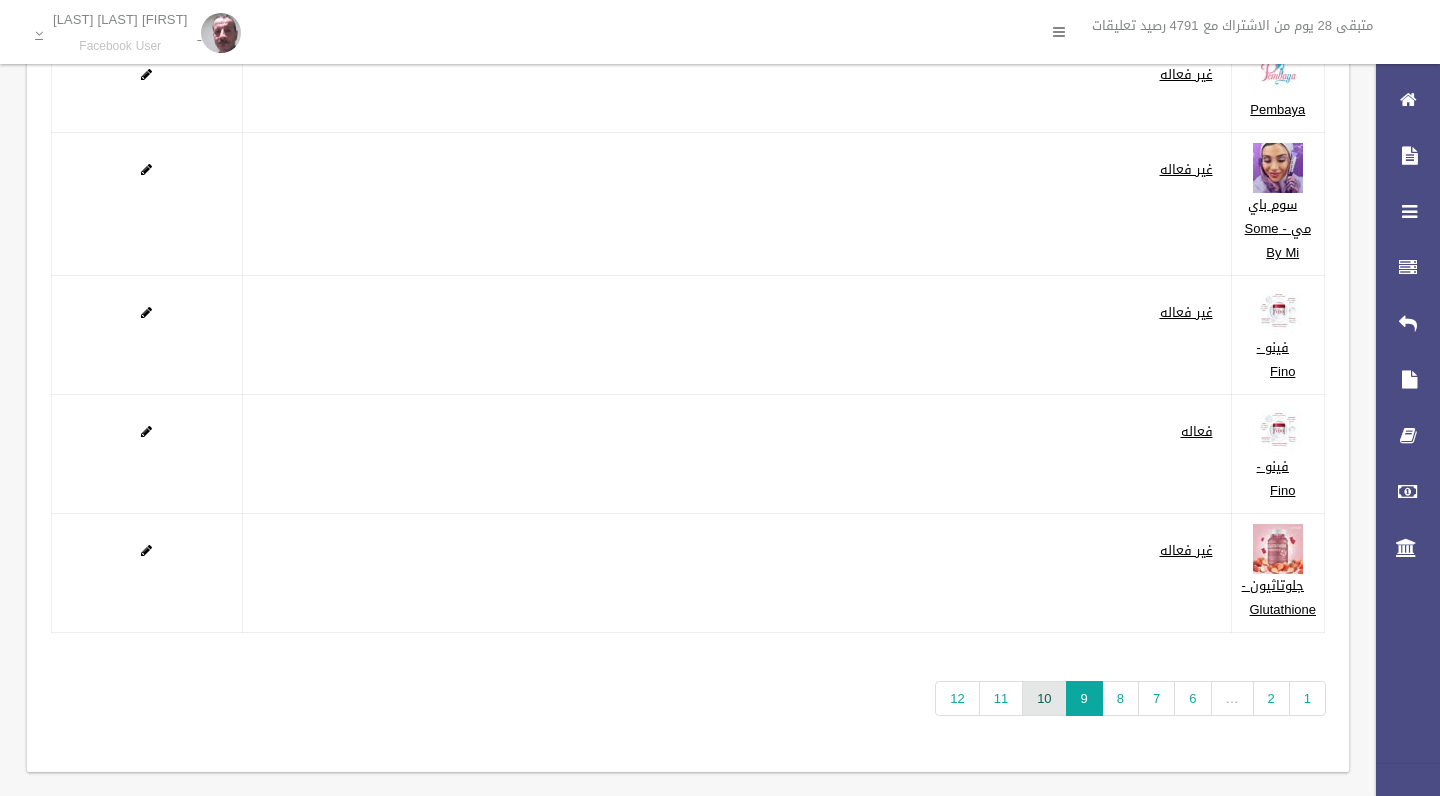 click on "10" at bounding box center [1044, 698] 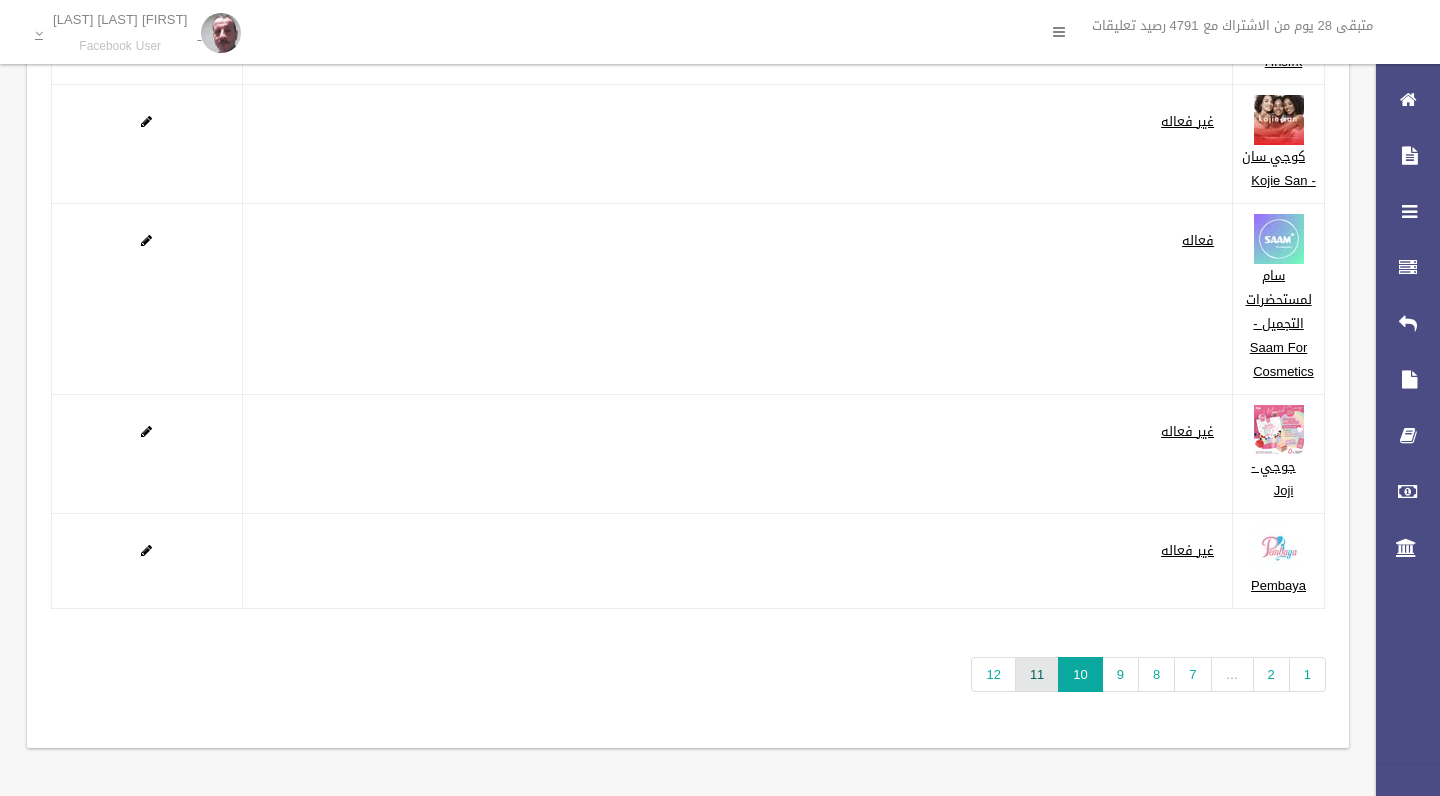 scroll, scrollTop: 305, scrollLeft: 0, axis: vertical 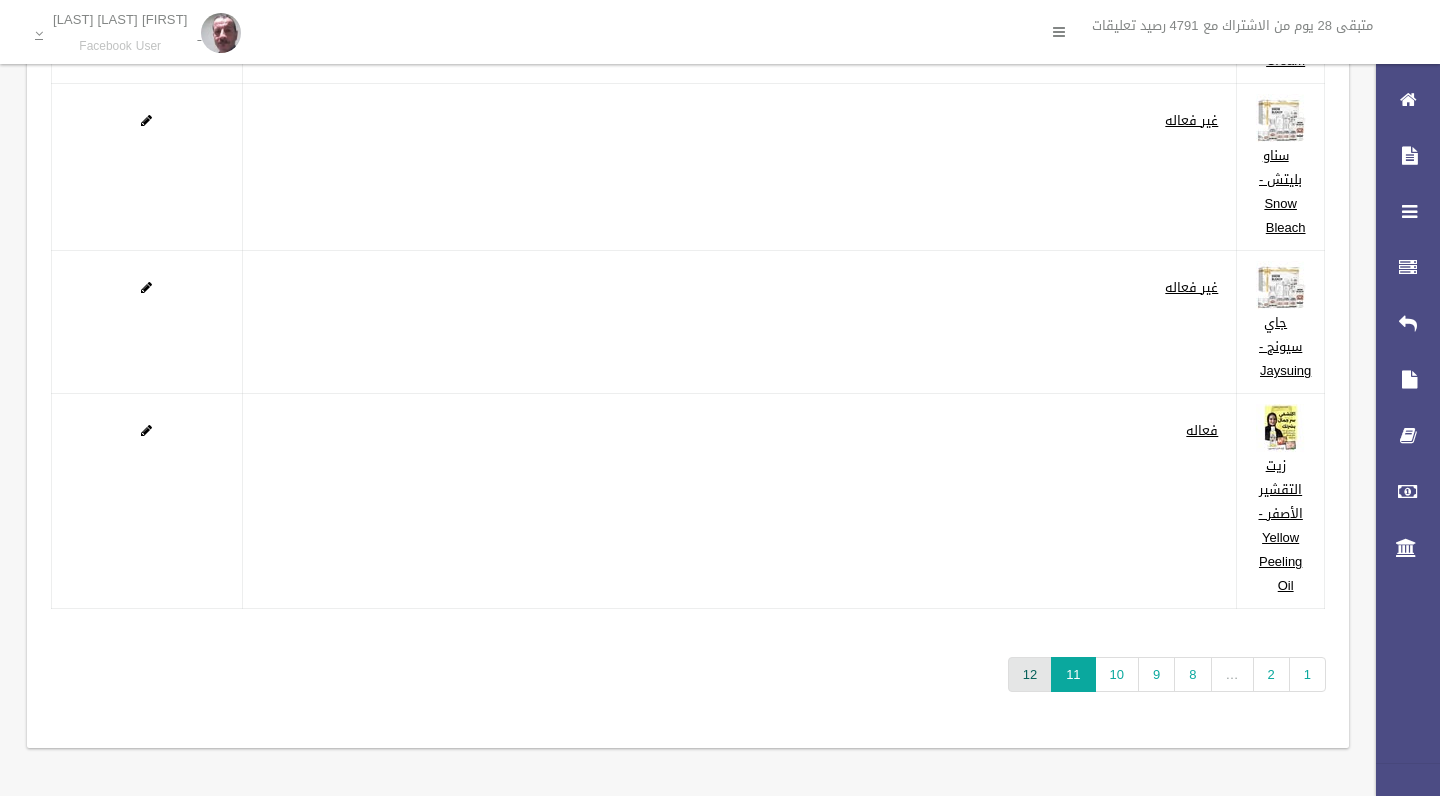 click on "12" at bounding box center (1030, 674) 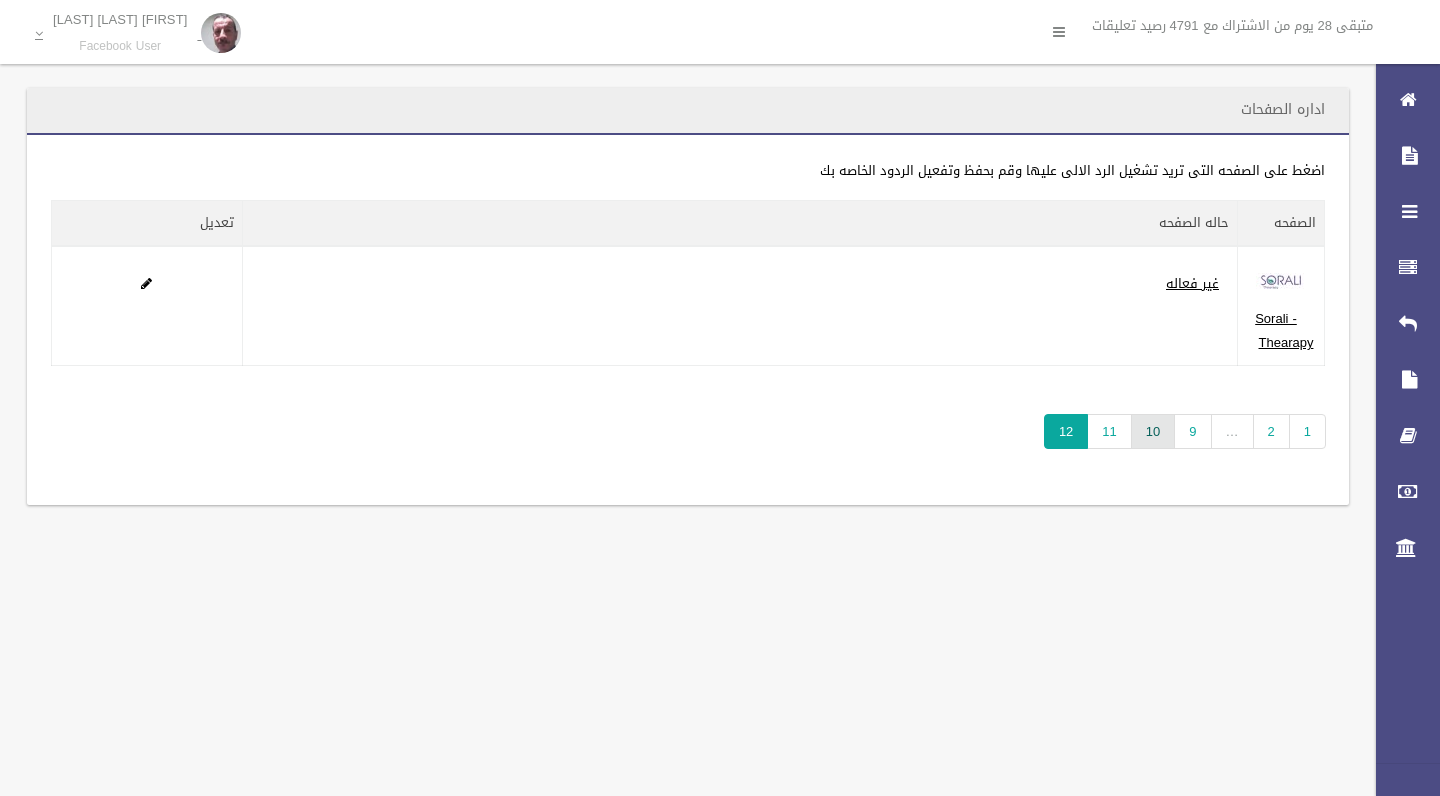 scroll, scrollTop: 0, scrollLeft: 0, axis: both 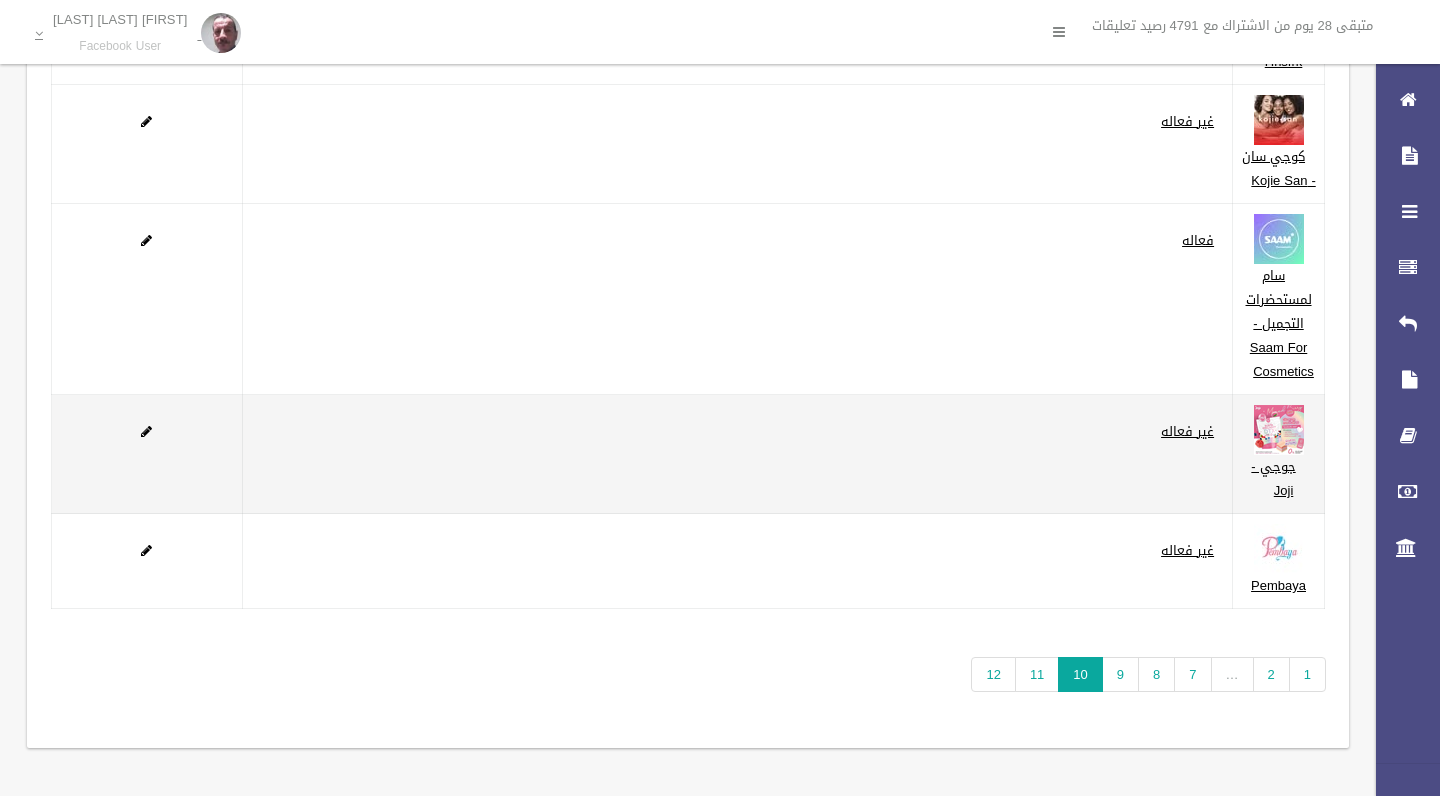 click on "غير فعاله" at bounding box center (1187, 431) 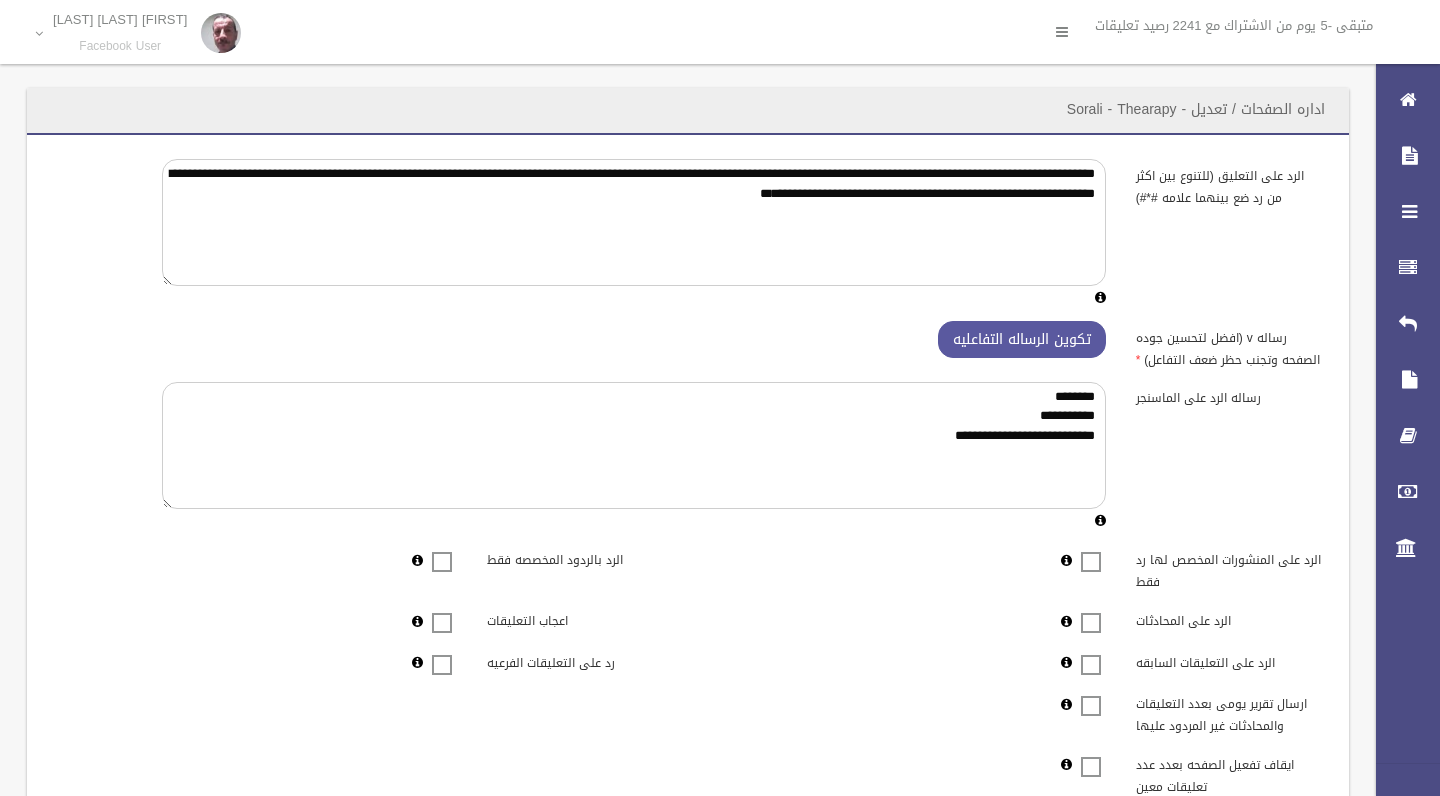 scroll, scrollTop: 0, scrollLeft: 0, axis: both 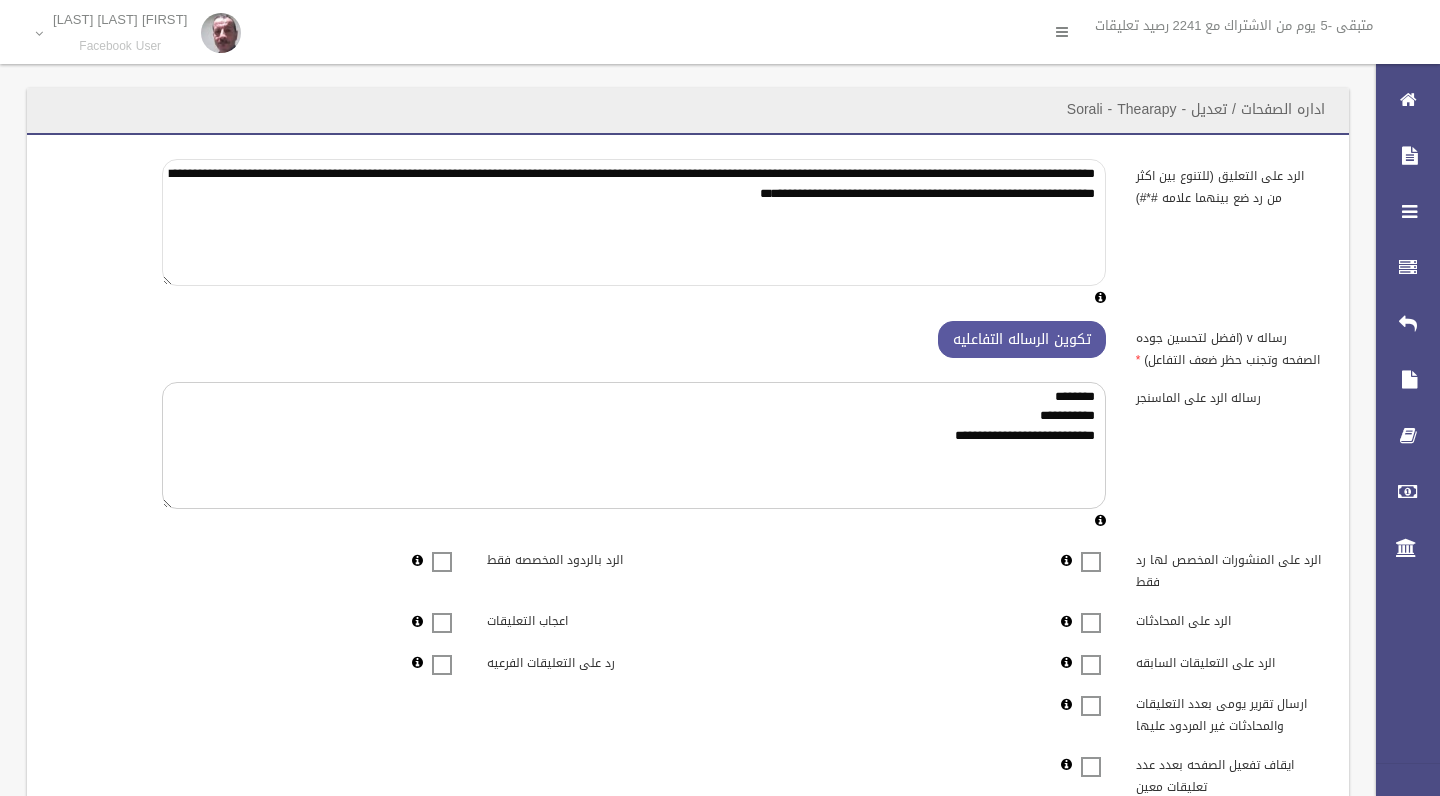 click on "**********" at bounding box center (634, 222) 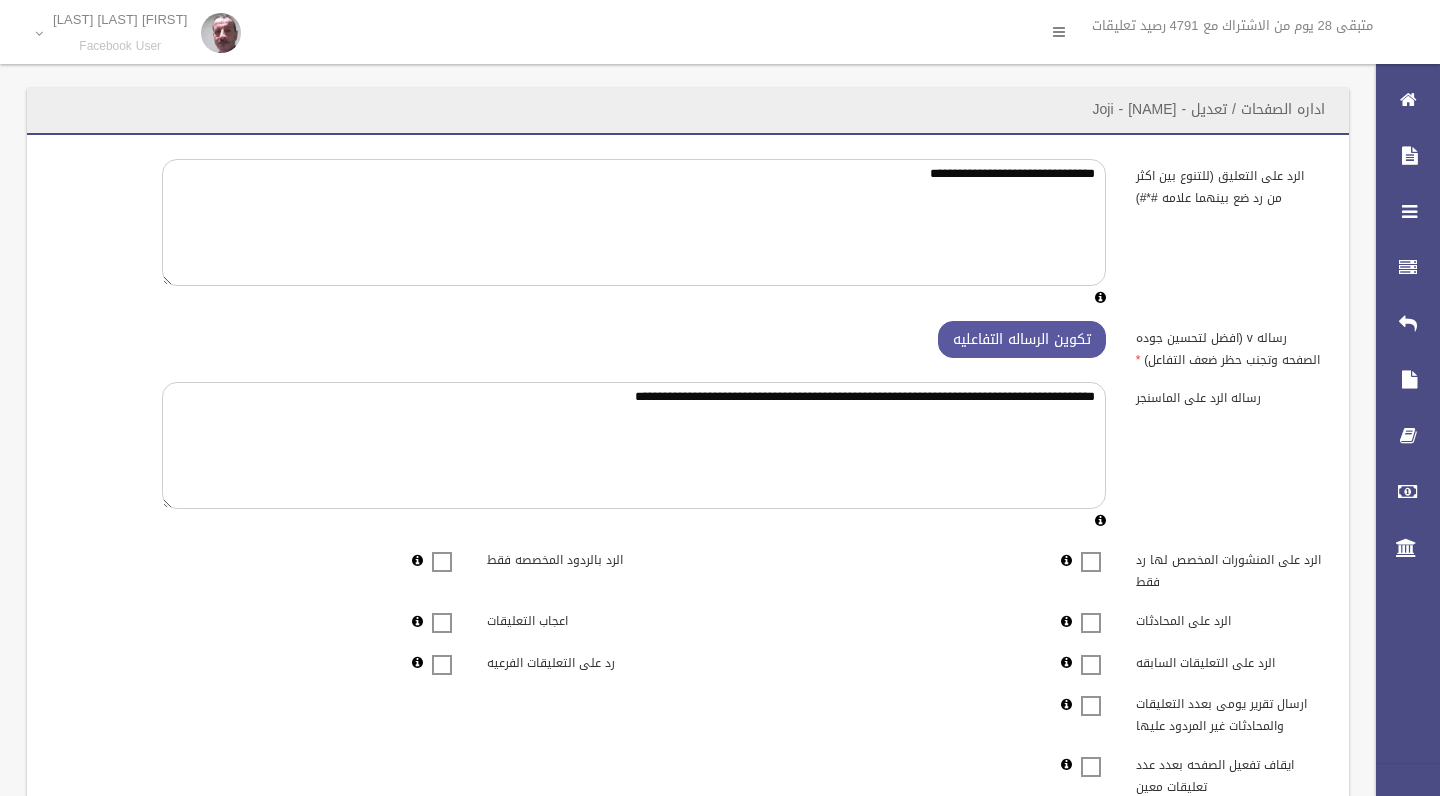 scroll, scrollTop: 0, scrollLeft: 0, axis: both 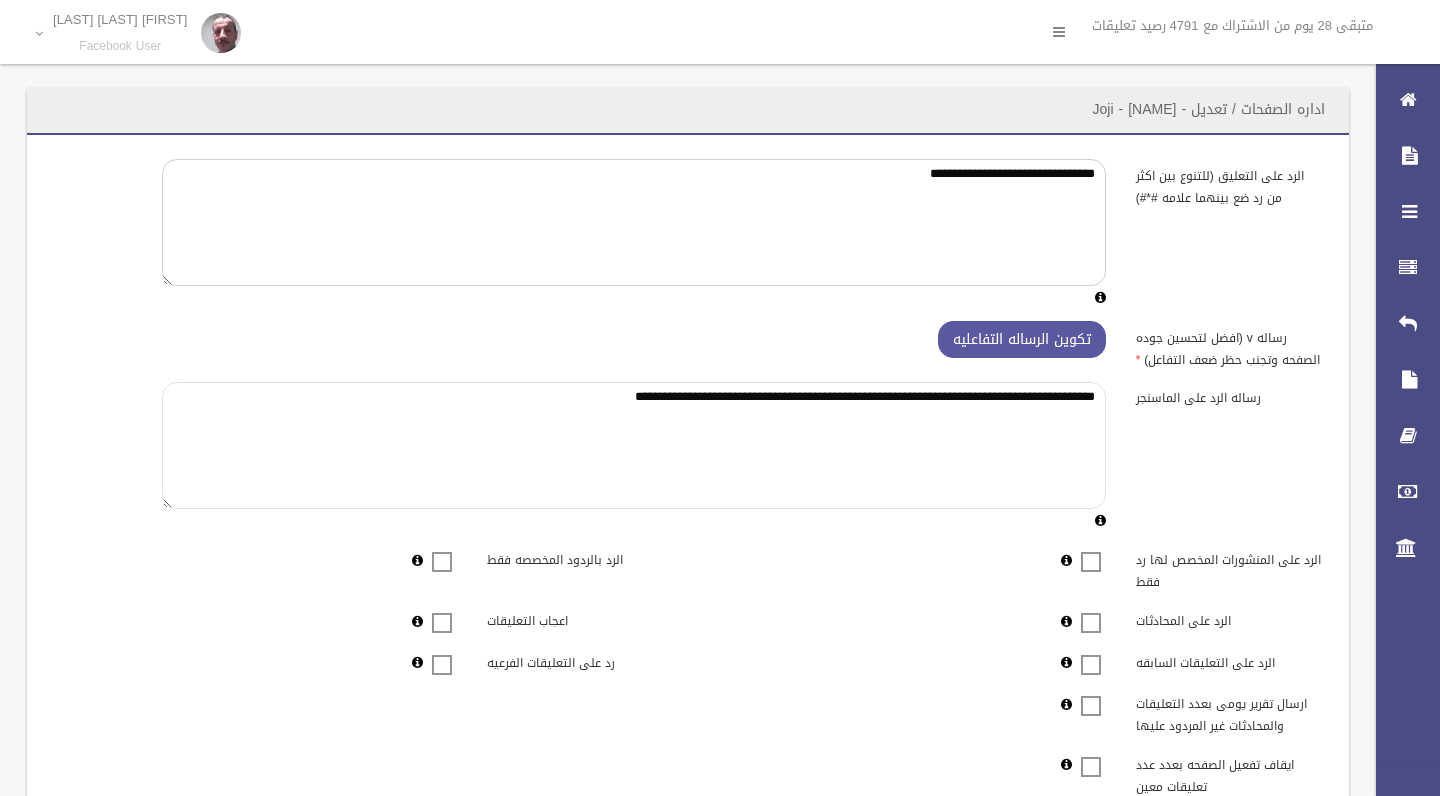 click on "**********" at bounding box center (634, 445) 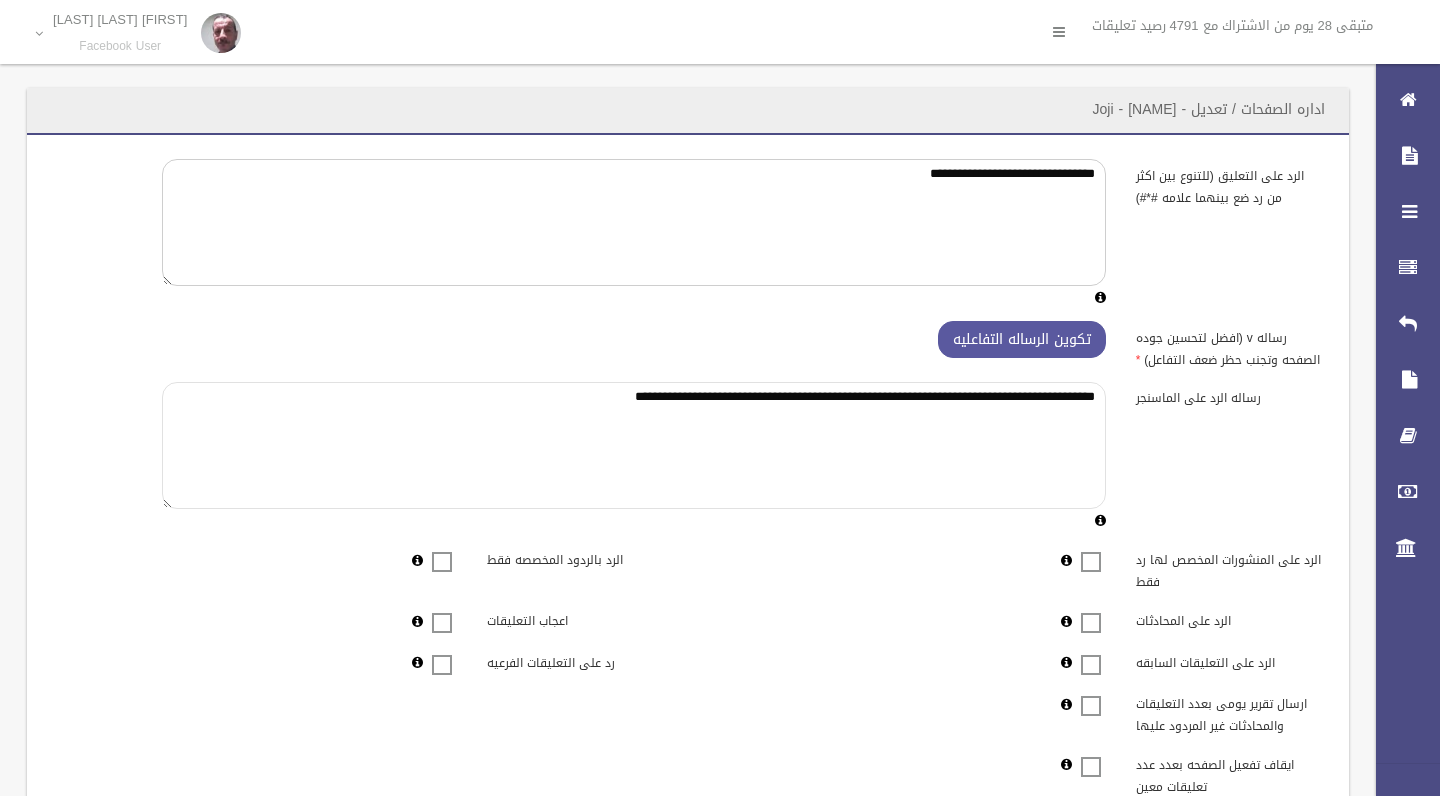 paste on "**********" 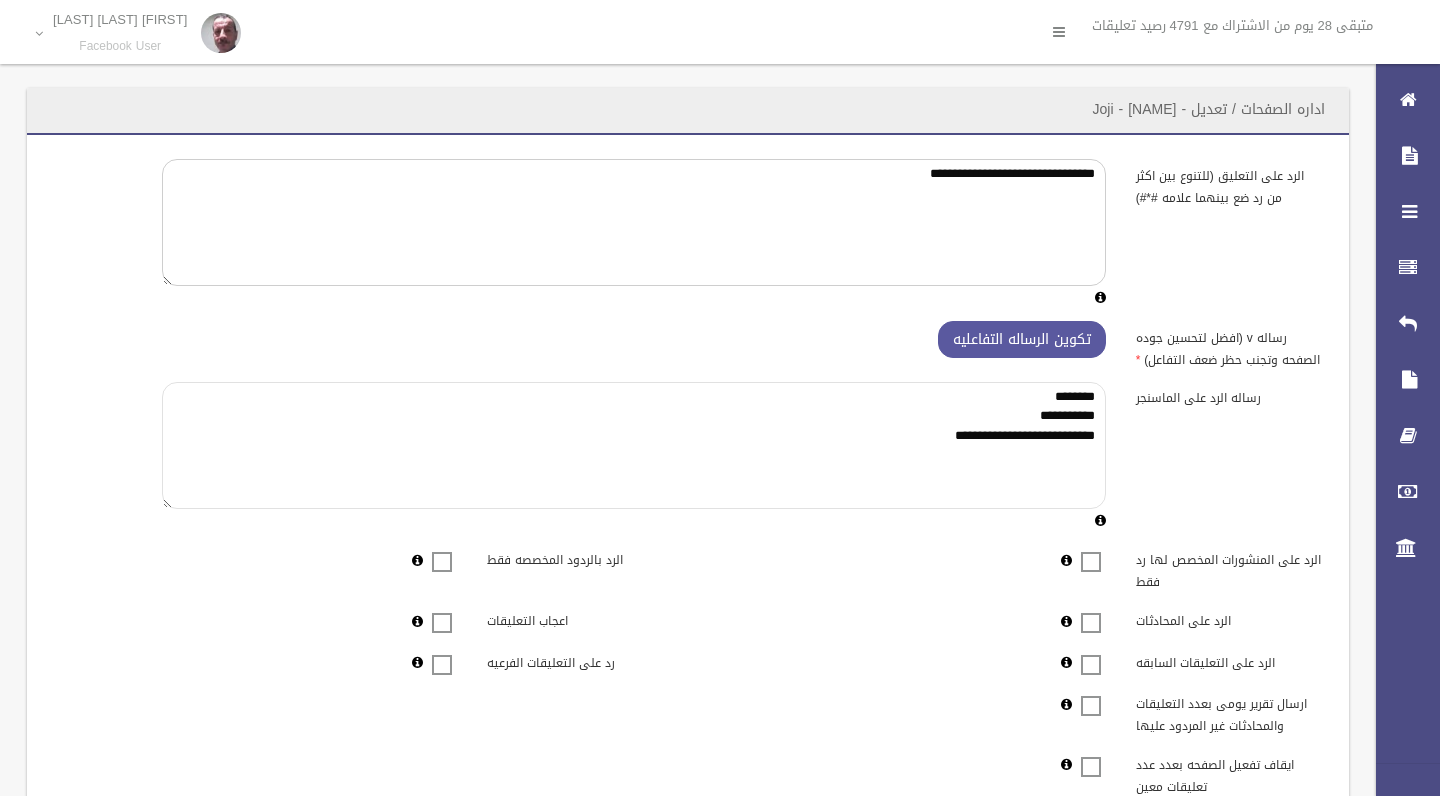 type on "**********" 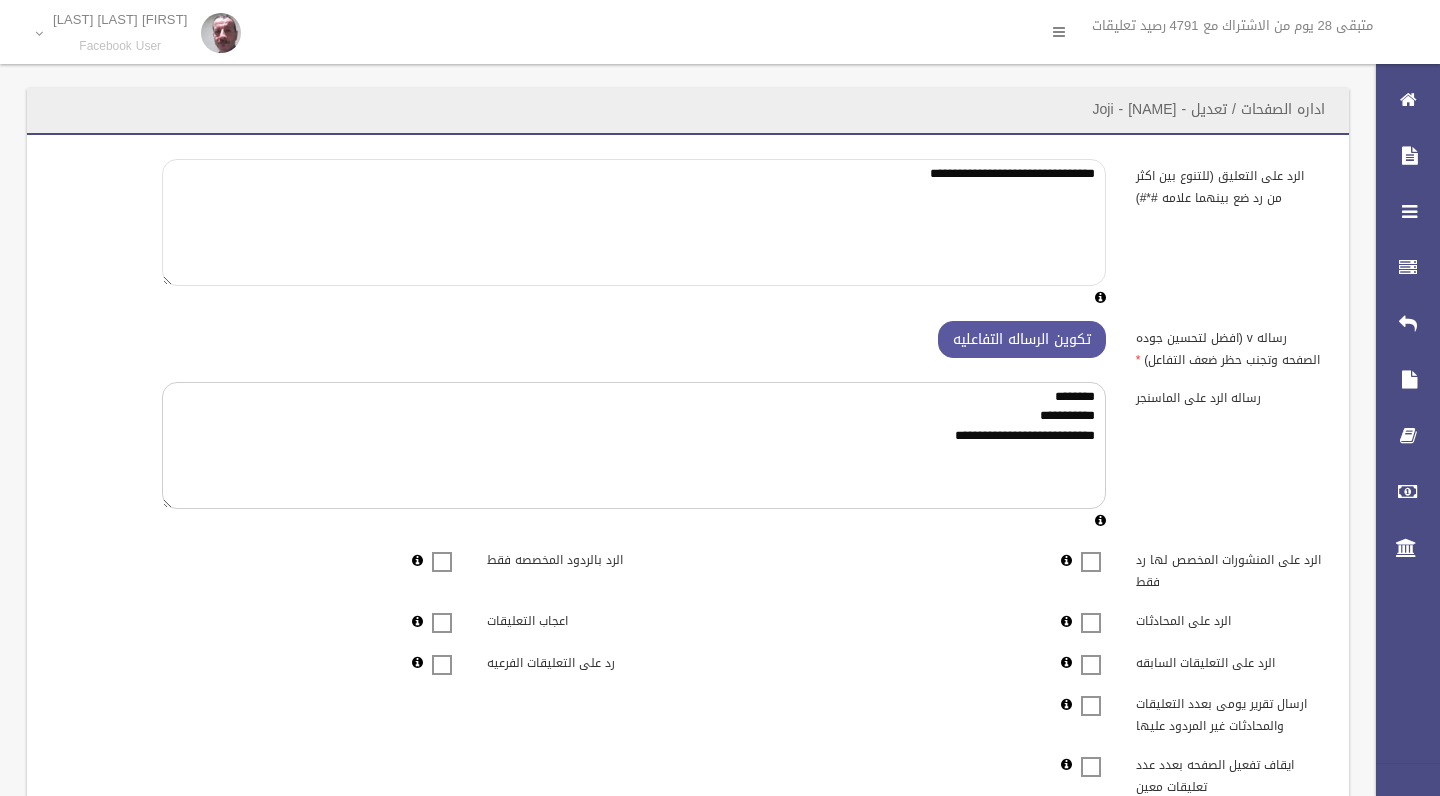 click on "**********" at bounding box center [634, 222] 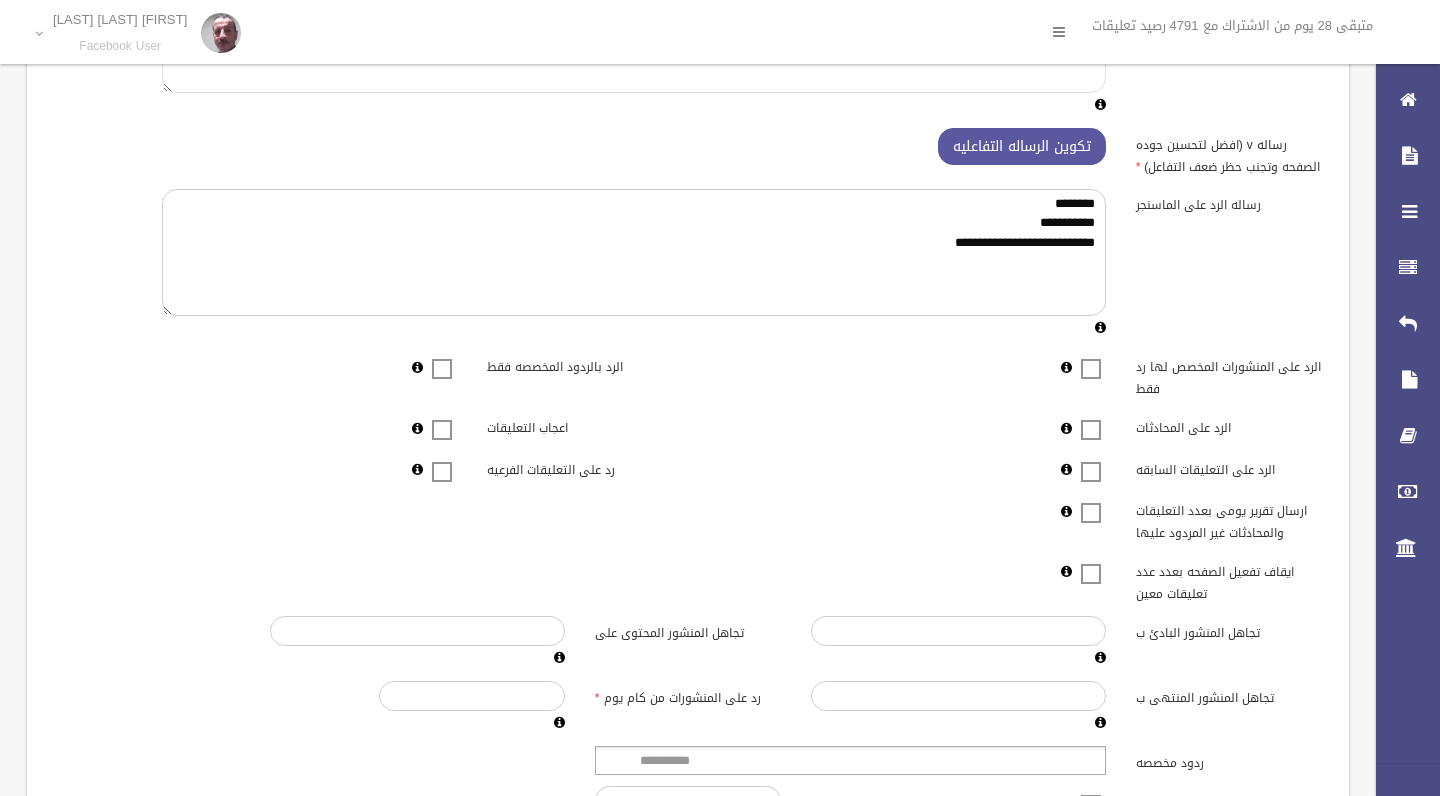 scroll, scrollTop: 217, scrollLeft: 0, axis: vertical 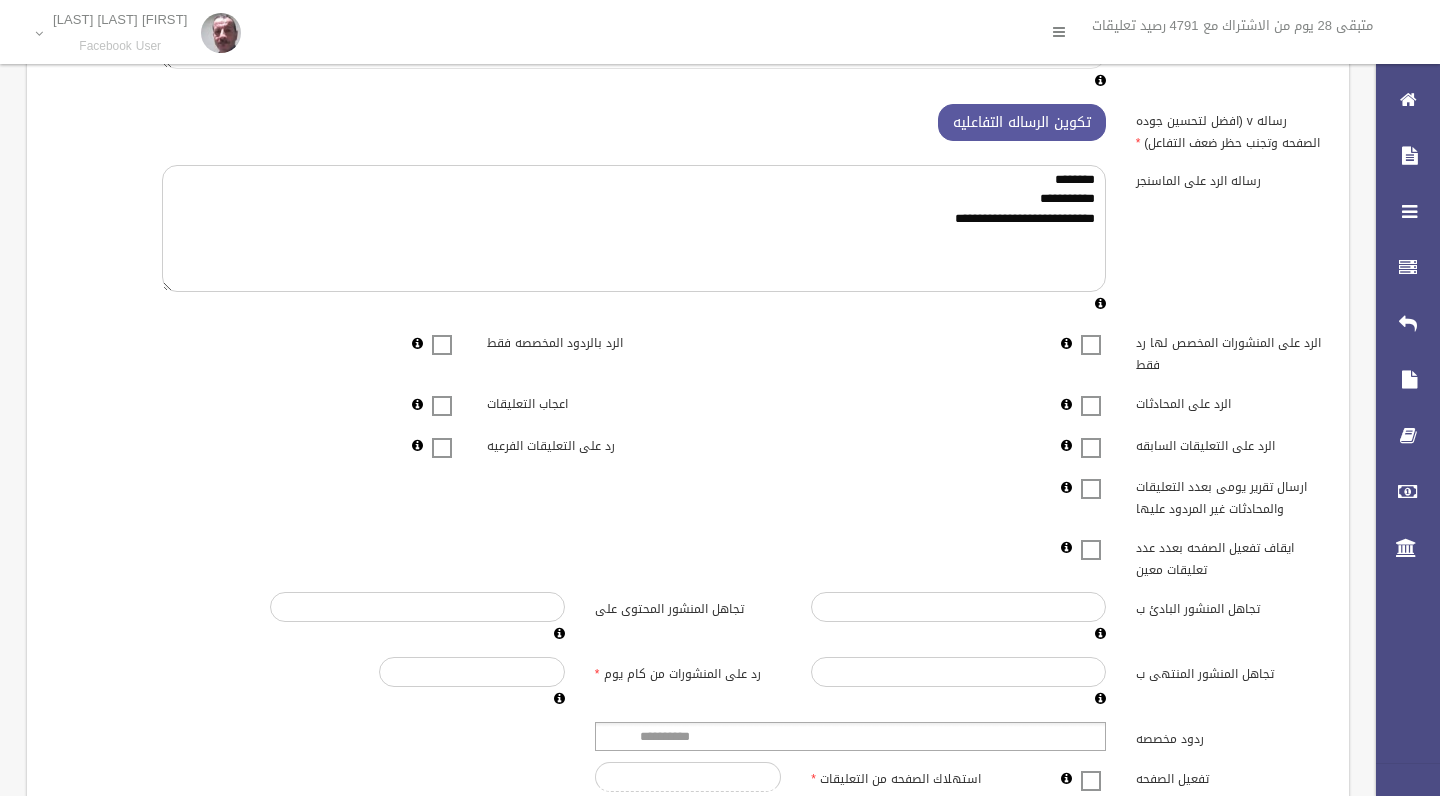 type on "**********" 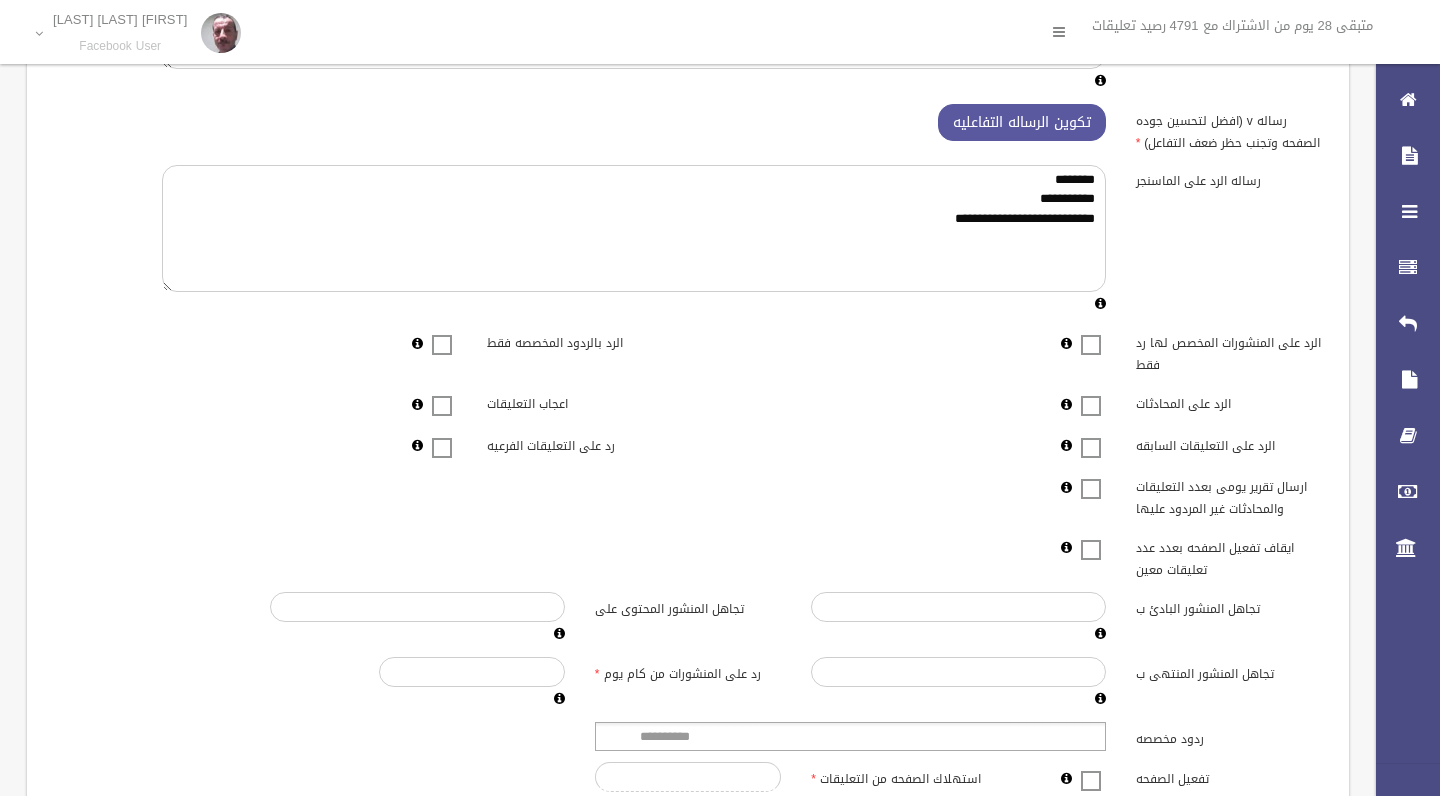 click at bounding box center (442, 435) 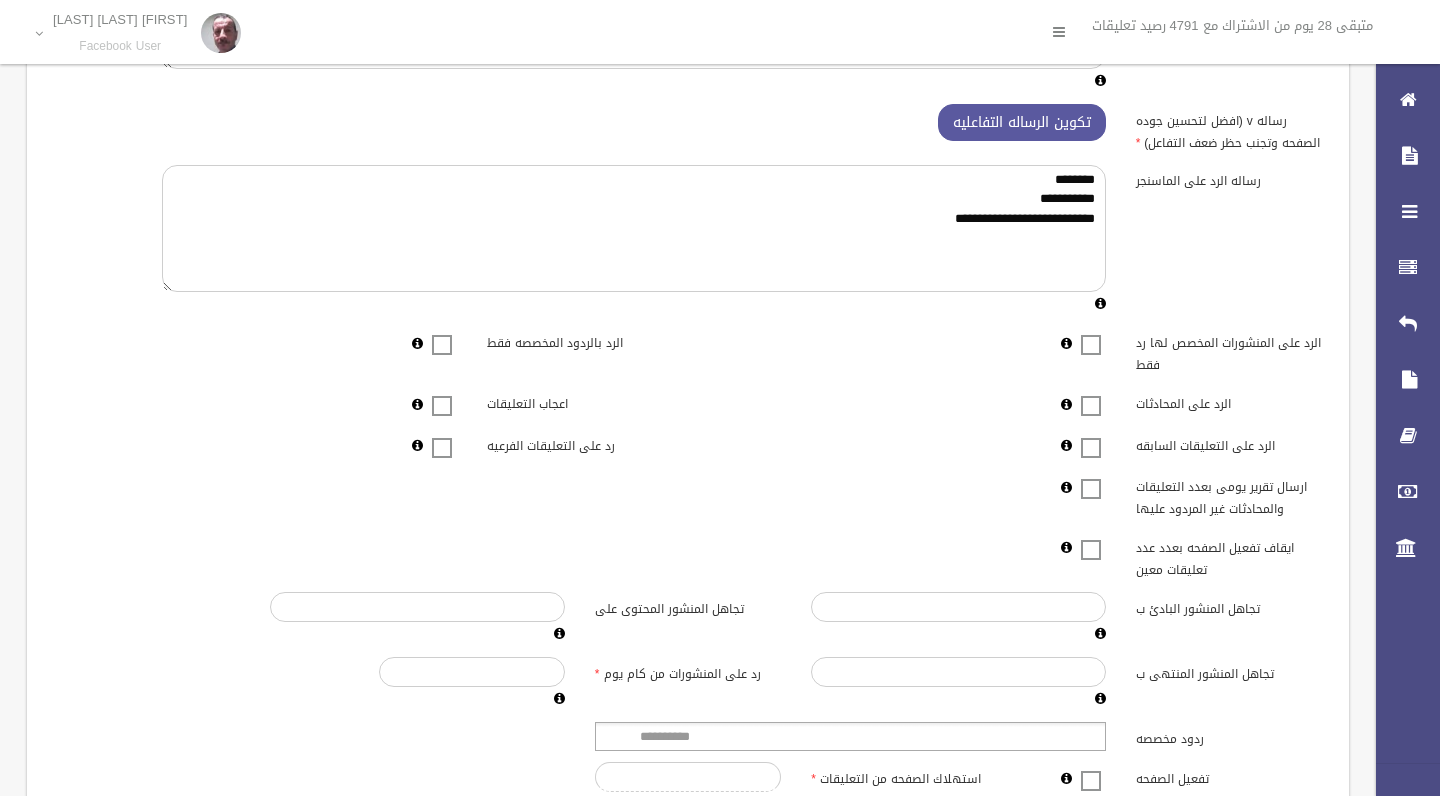 click at bounding box center [1091, 393] 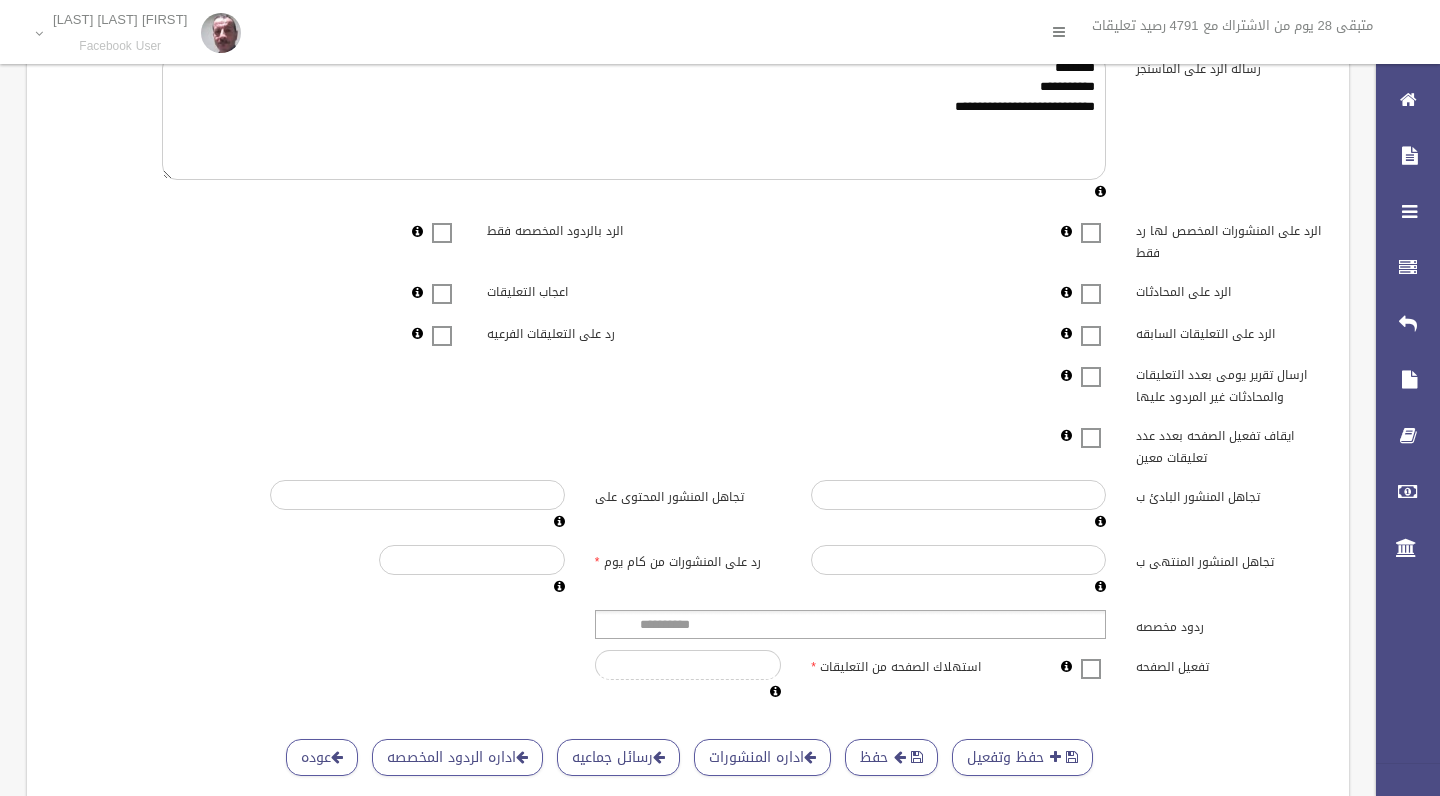 scroll, scrollTop: 342, scrollLeft: 0, axis: vertical 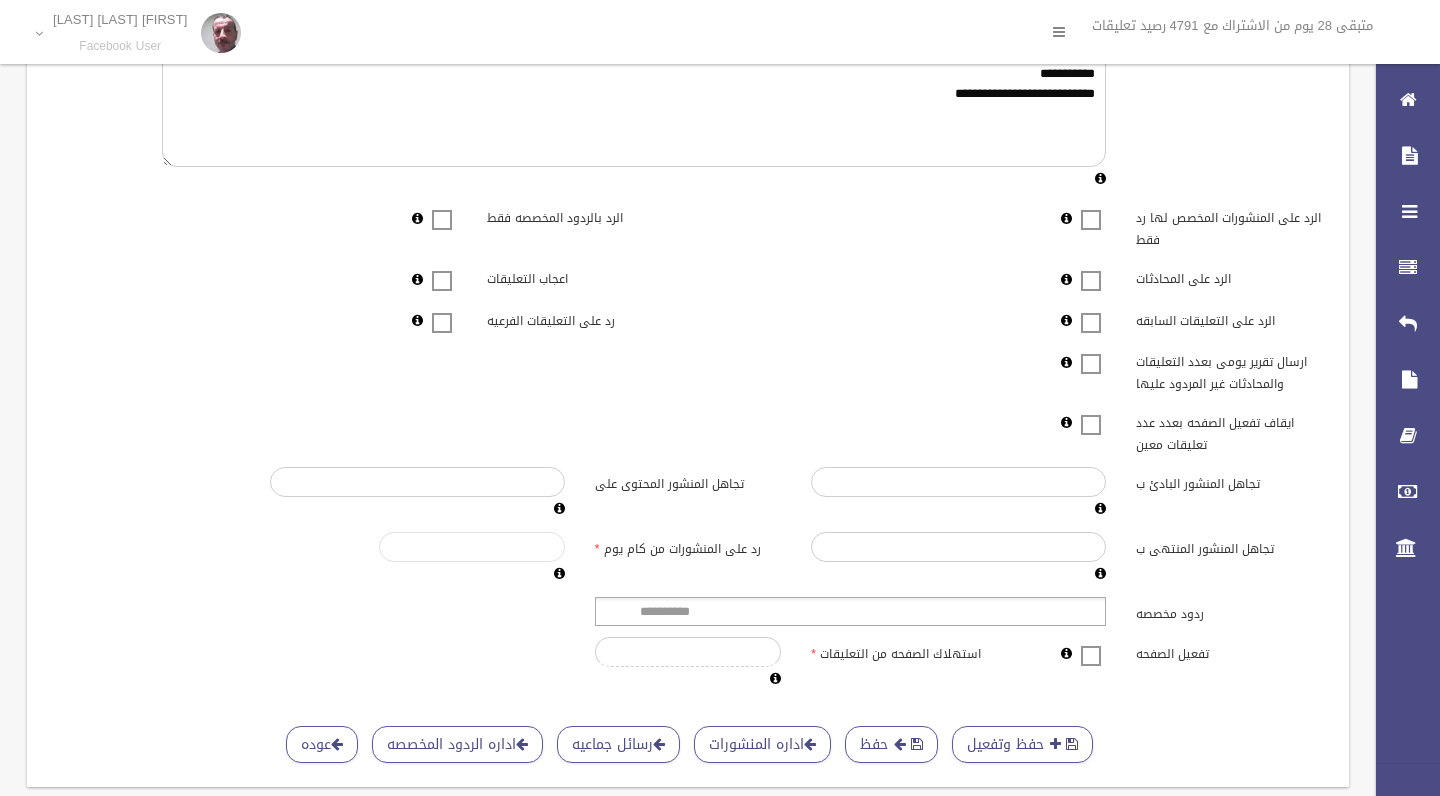 click on "*****" at bounding box center (472, 547) 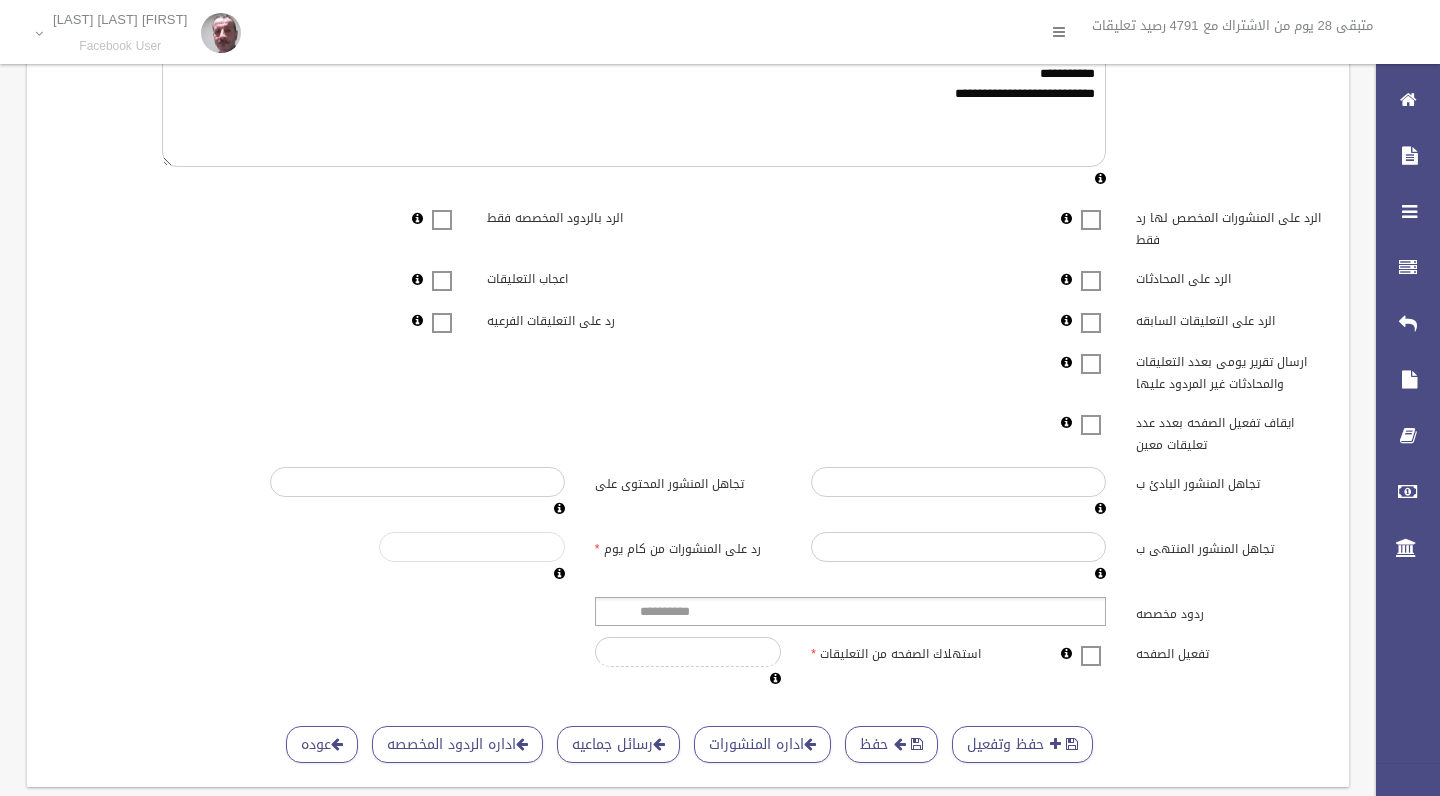 type 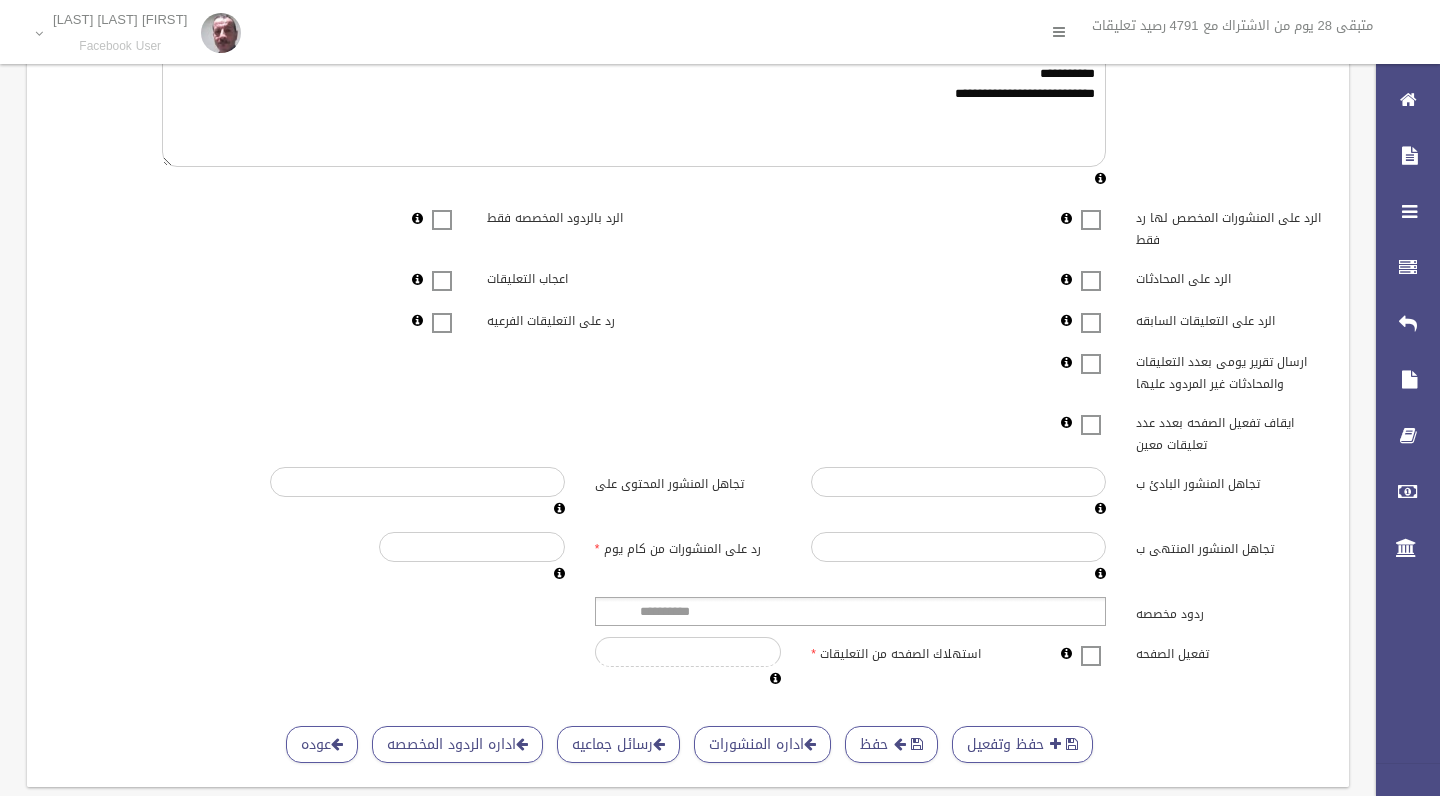 click at bounding box center (559, 573) 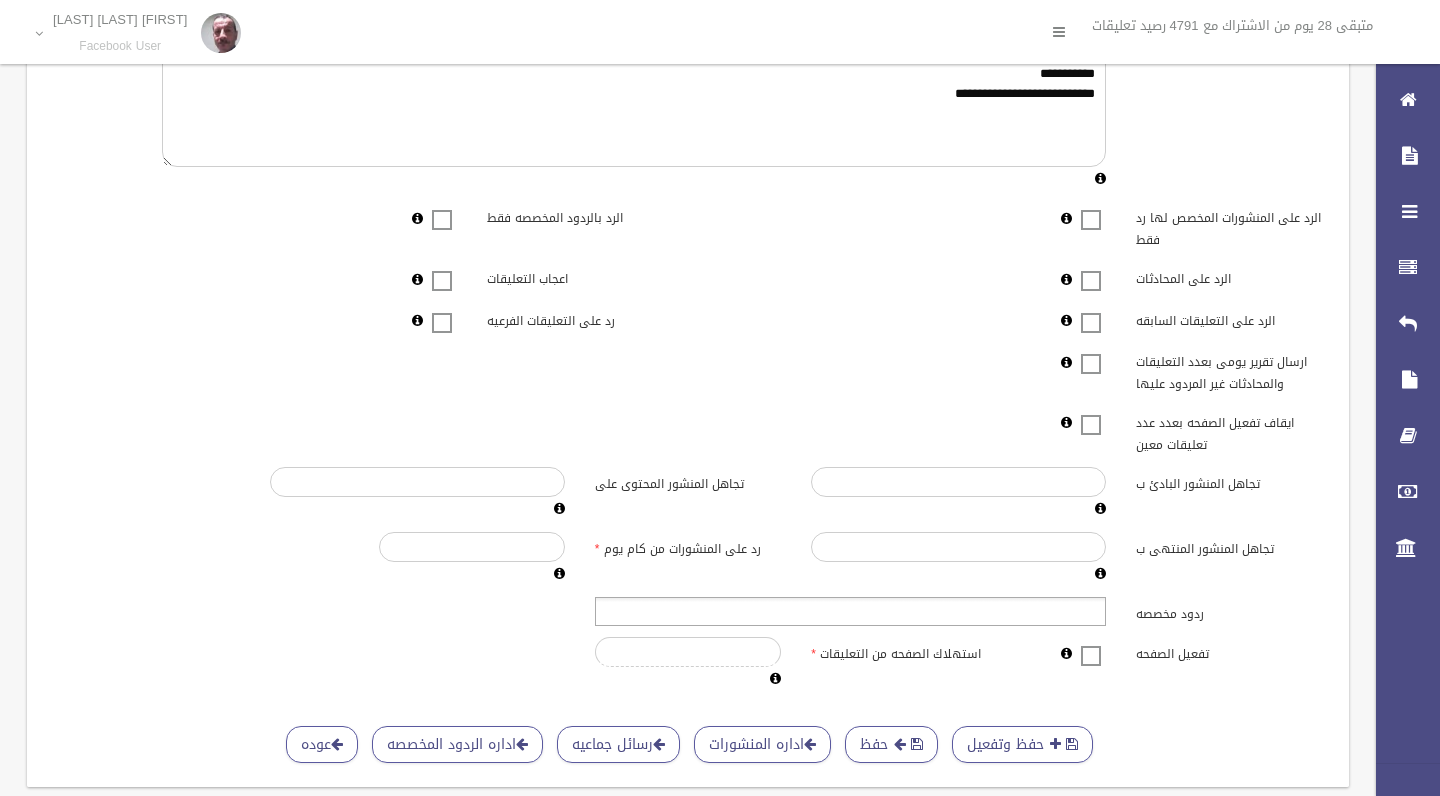 click at bounding box center [645, 611] 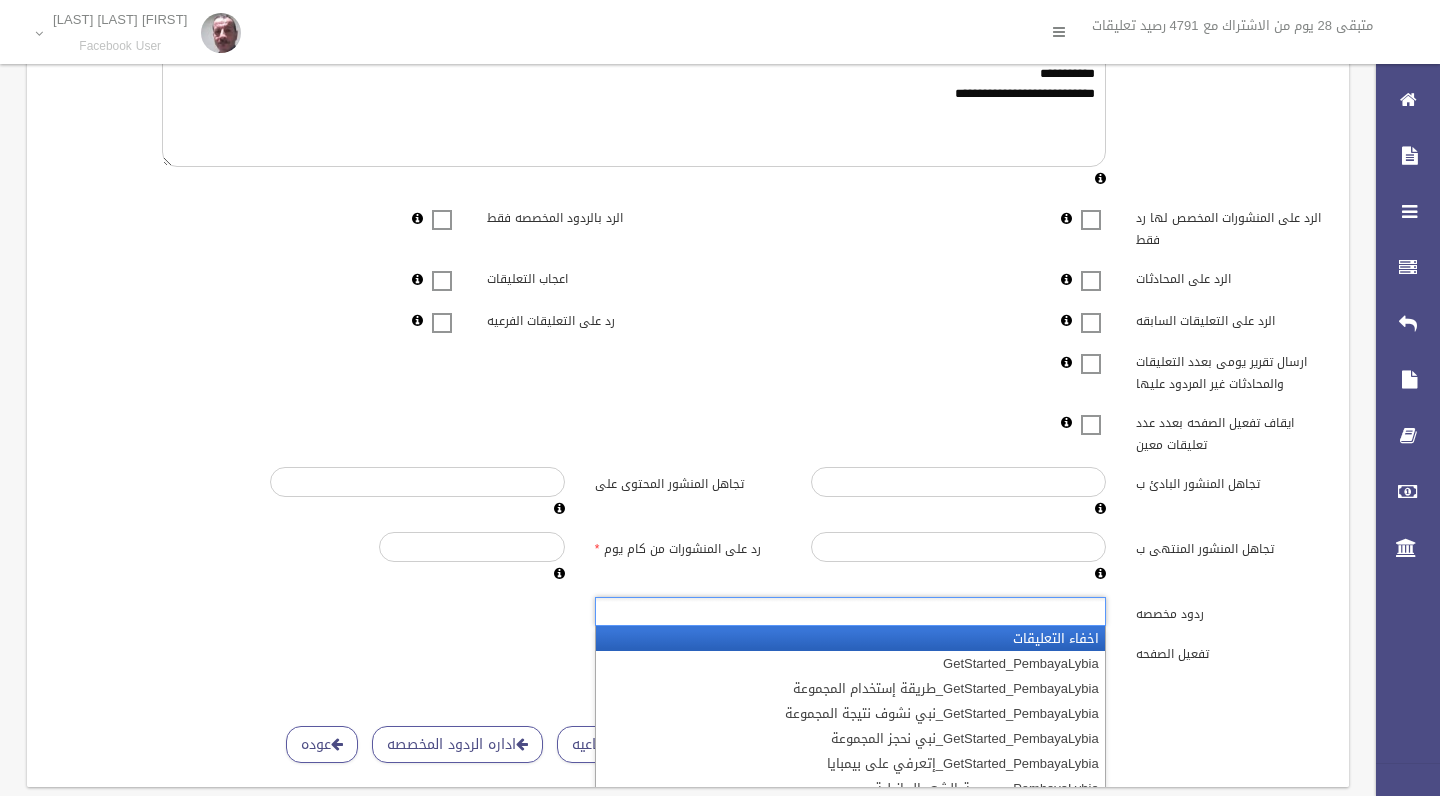 click on "اخفاء التعليقات" at bounding box center (850, 638) 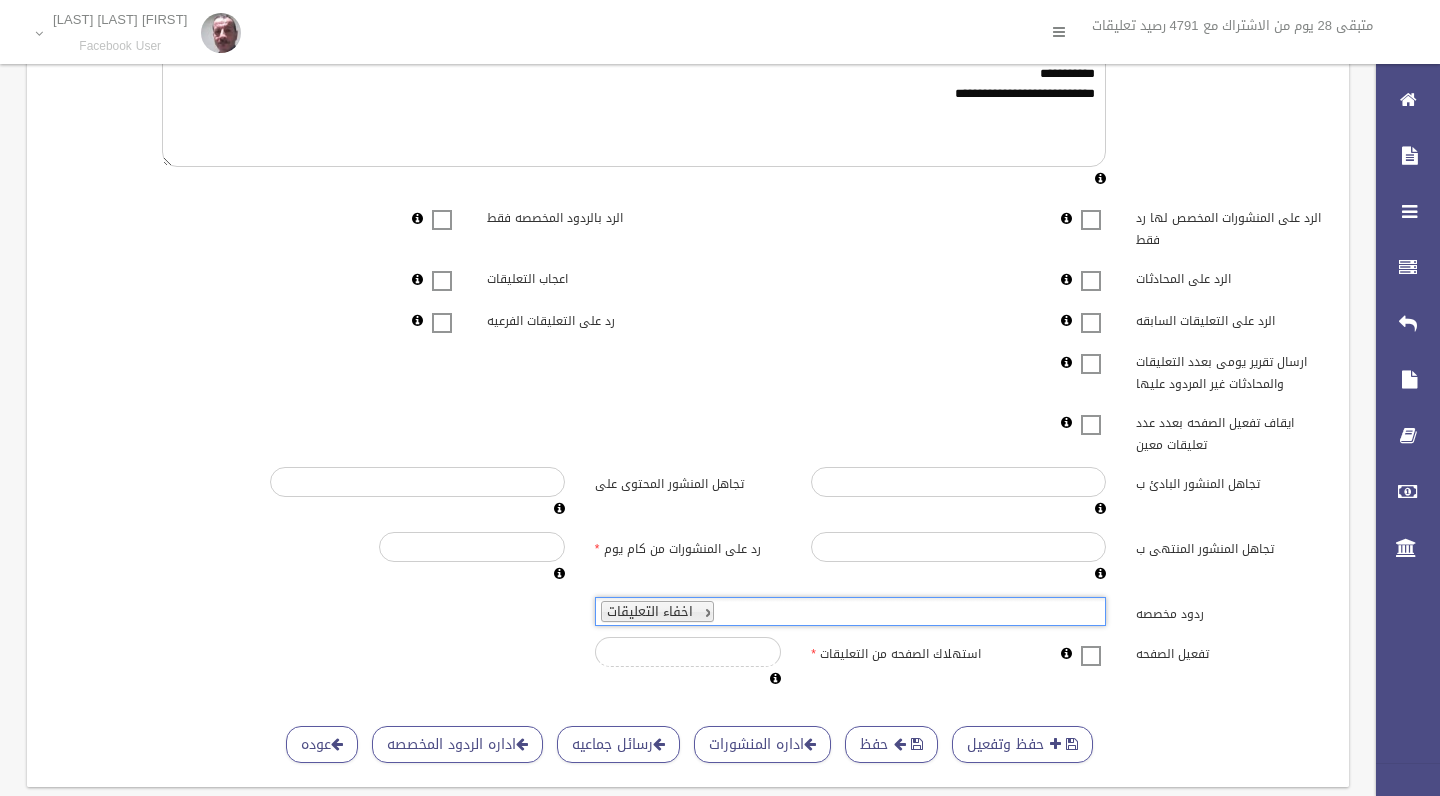 click at bounding box center (1091, 351) 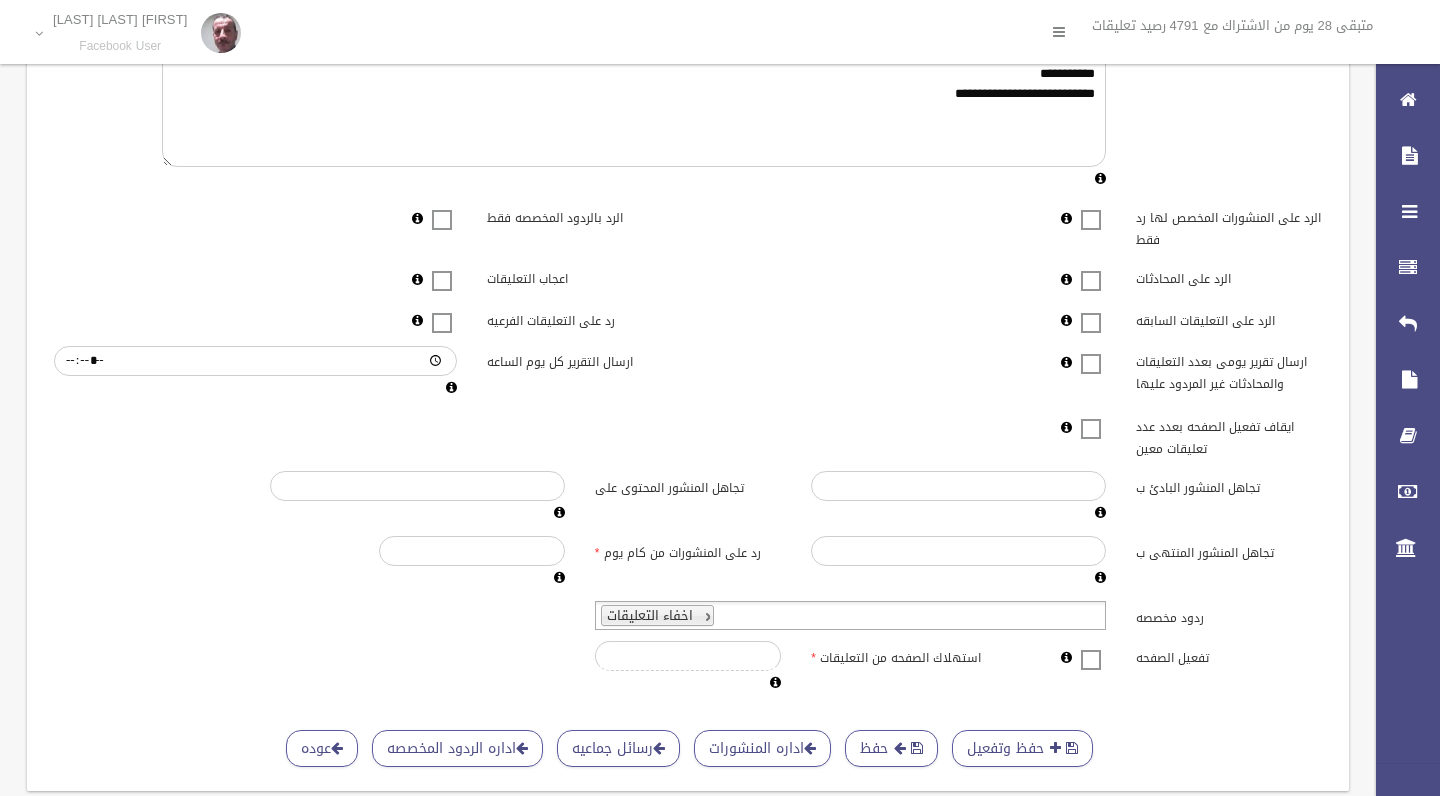 scroll, scrollTop: 0, scrollLeft: 0, axis: both 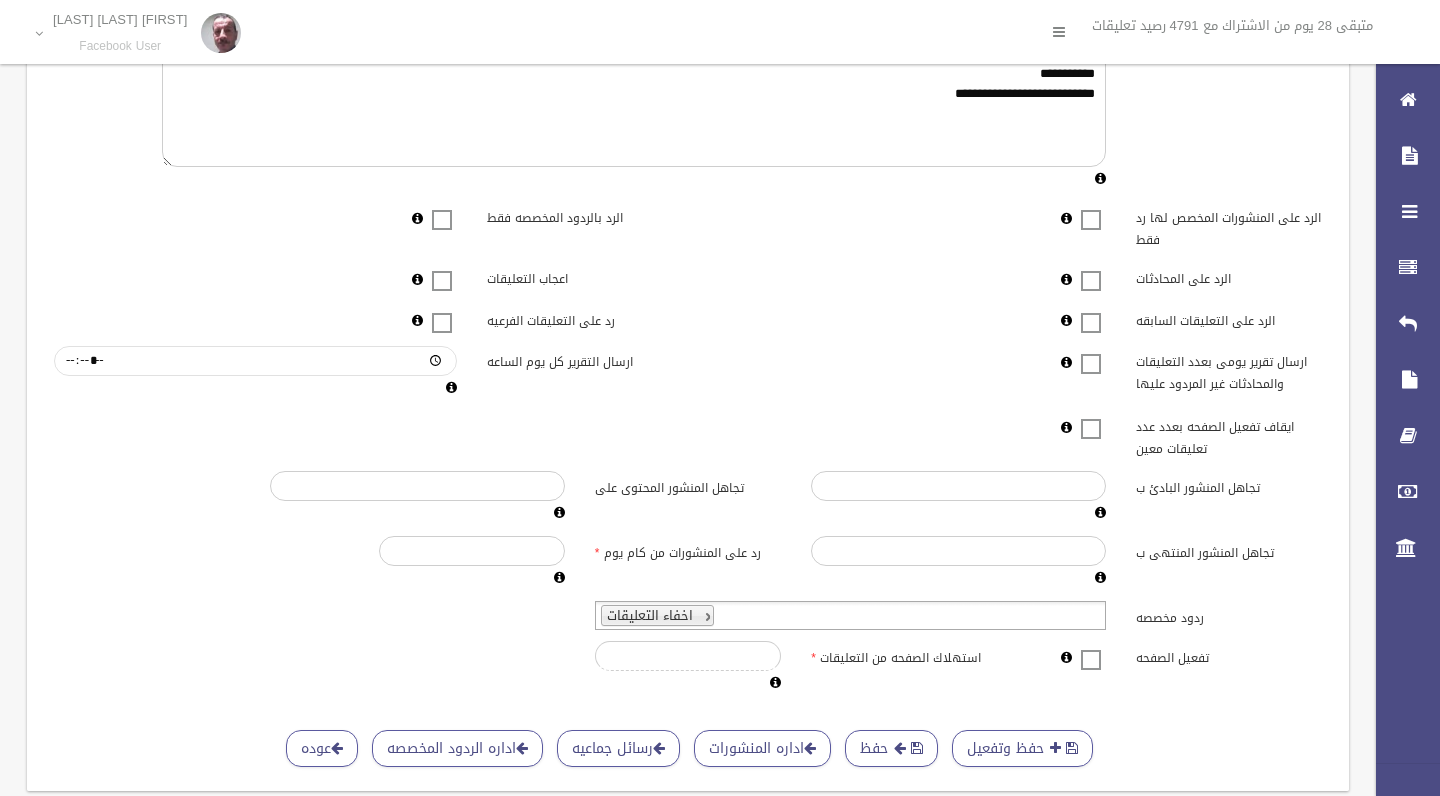 click on "ارسال تقرير يومى بعدد التعليقات والمحادثات غير المردود عليها" at bounding box center (255, 361) 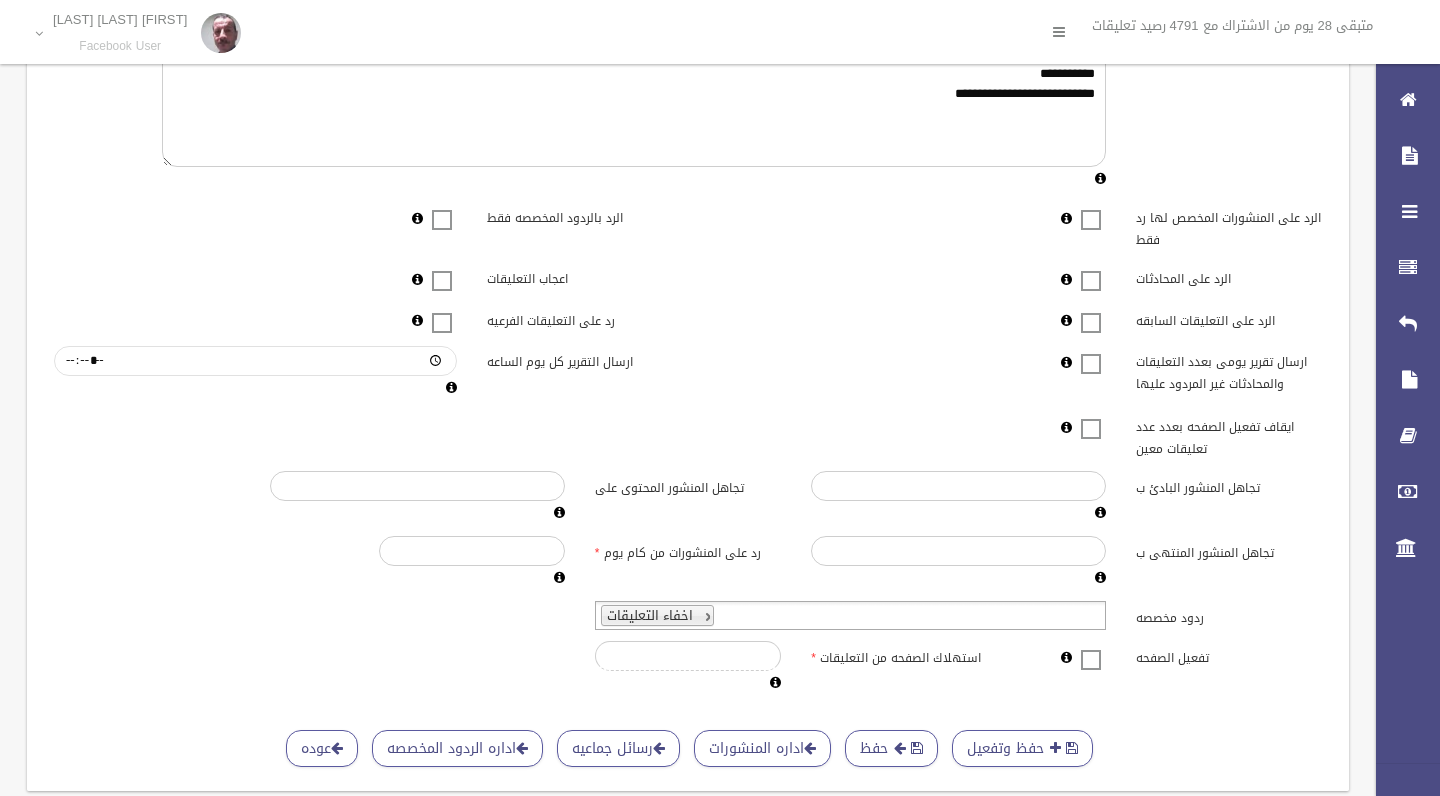 click on "ارسال تقرير يومى بعدد التعليقات والمحادثات غير المردود عليها" at bounding box center (255, 361) 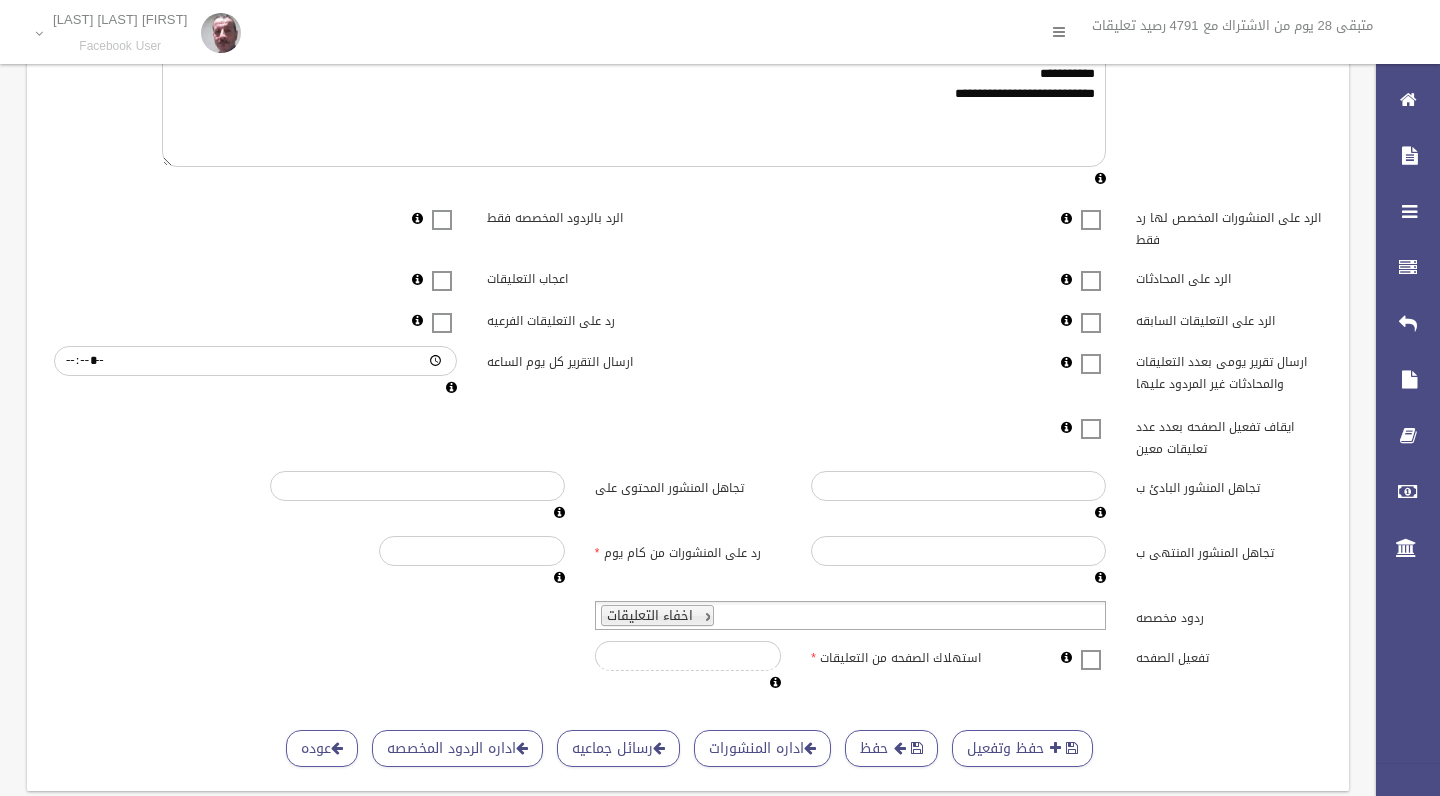 type on "*****" 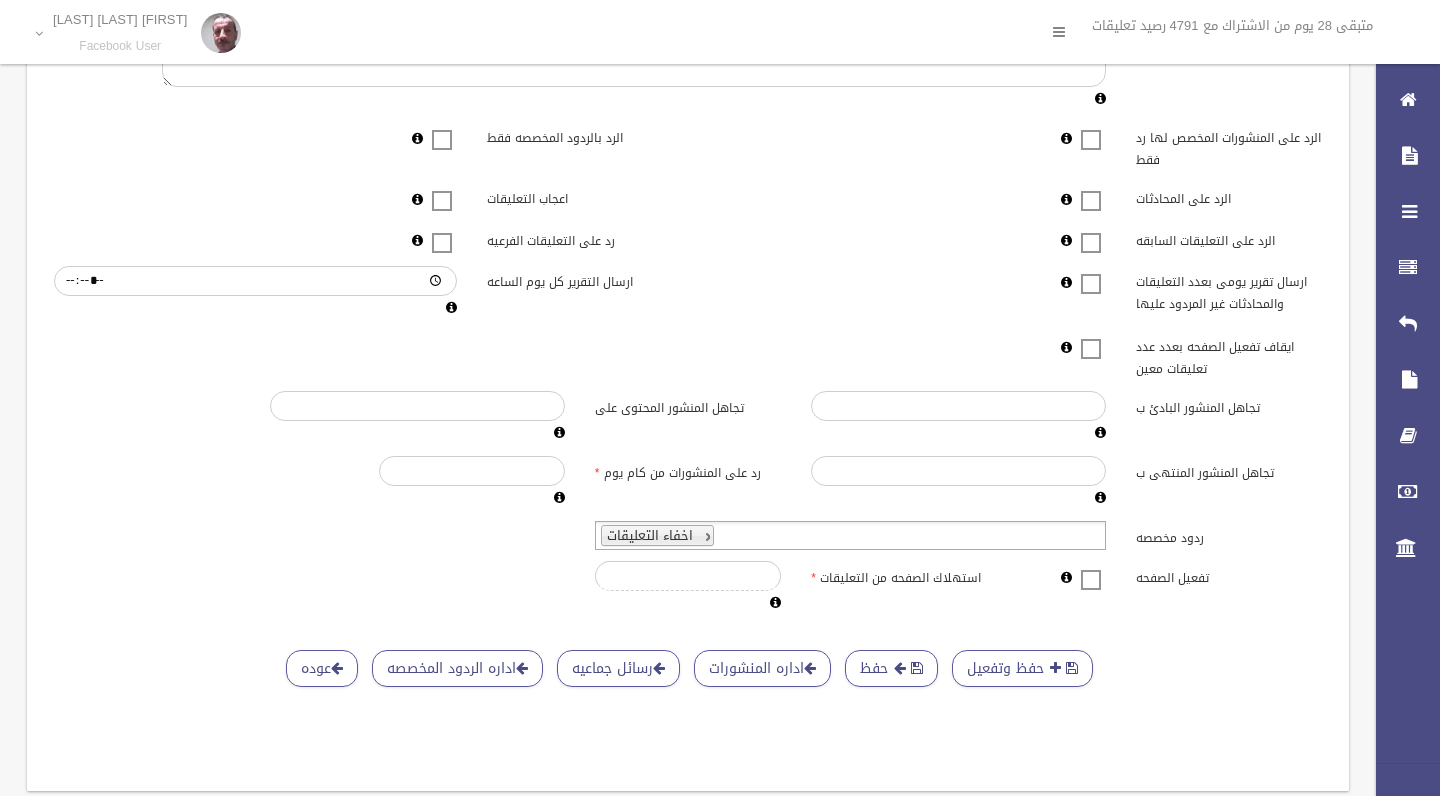 scroll, scrollTop: 0, scrollLeft: 0, axis: both 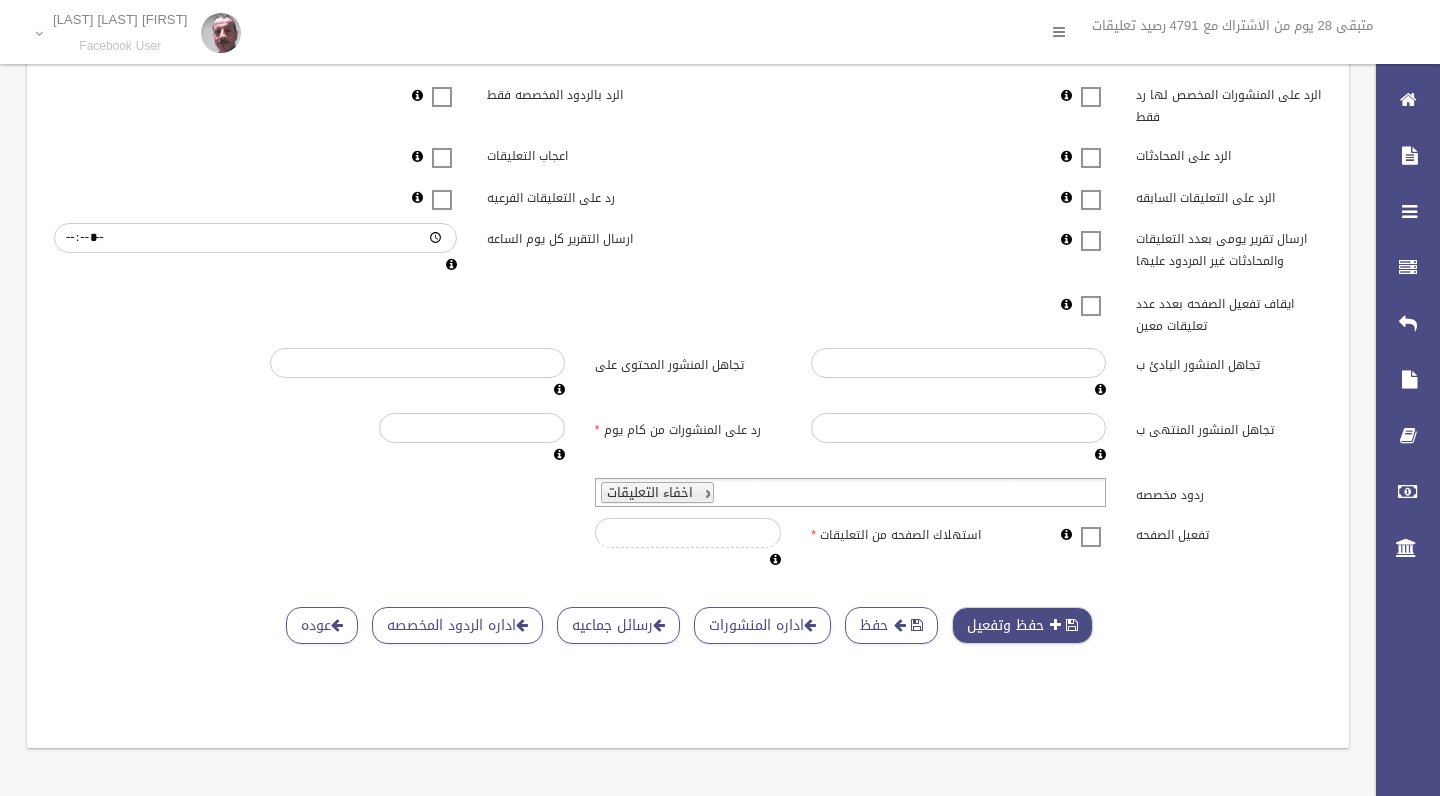 click on "حفظ وتفعيل" at bounding box center (1022, 625) 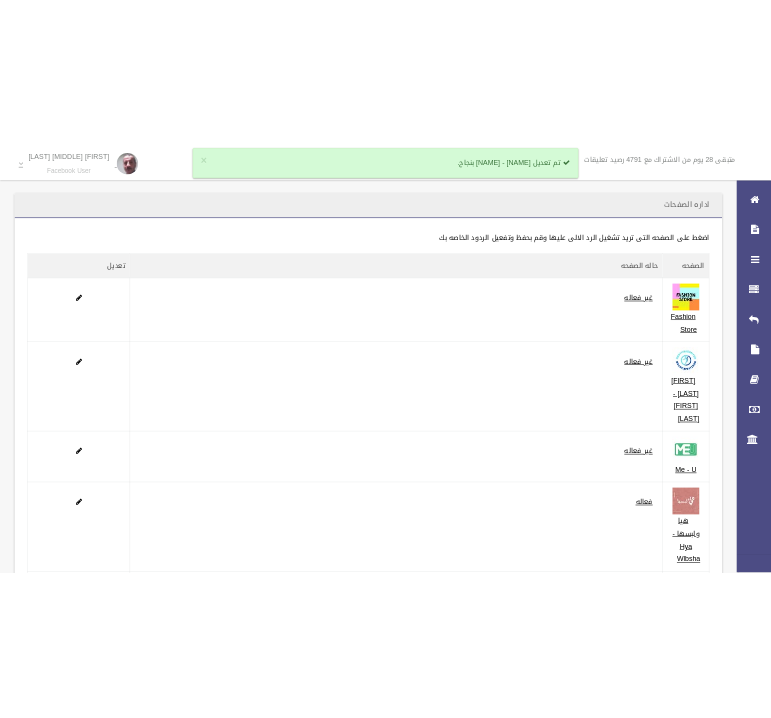scroll, scrollTop: 0, scrollLeft: 0, axis: both 